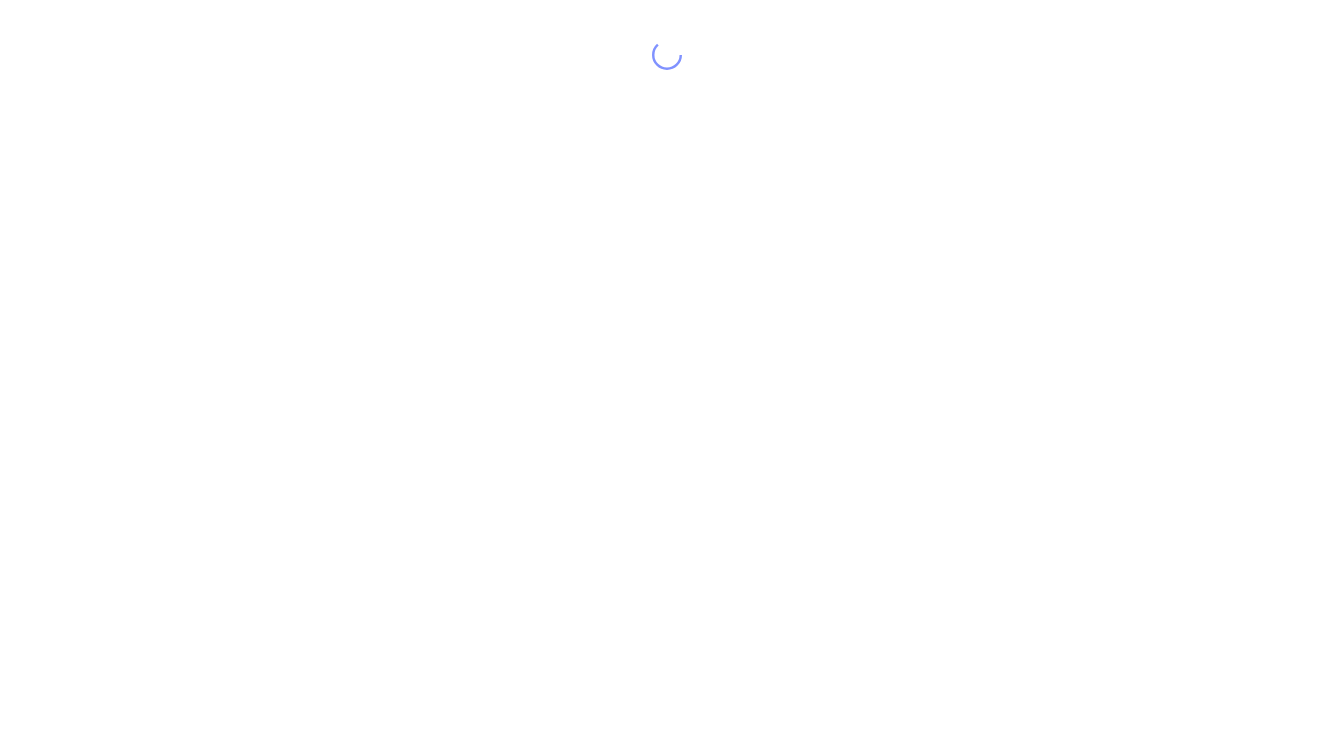 scroll, scrollTop: 0, scrollLeft: 0, axis: both 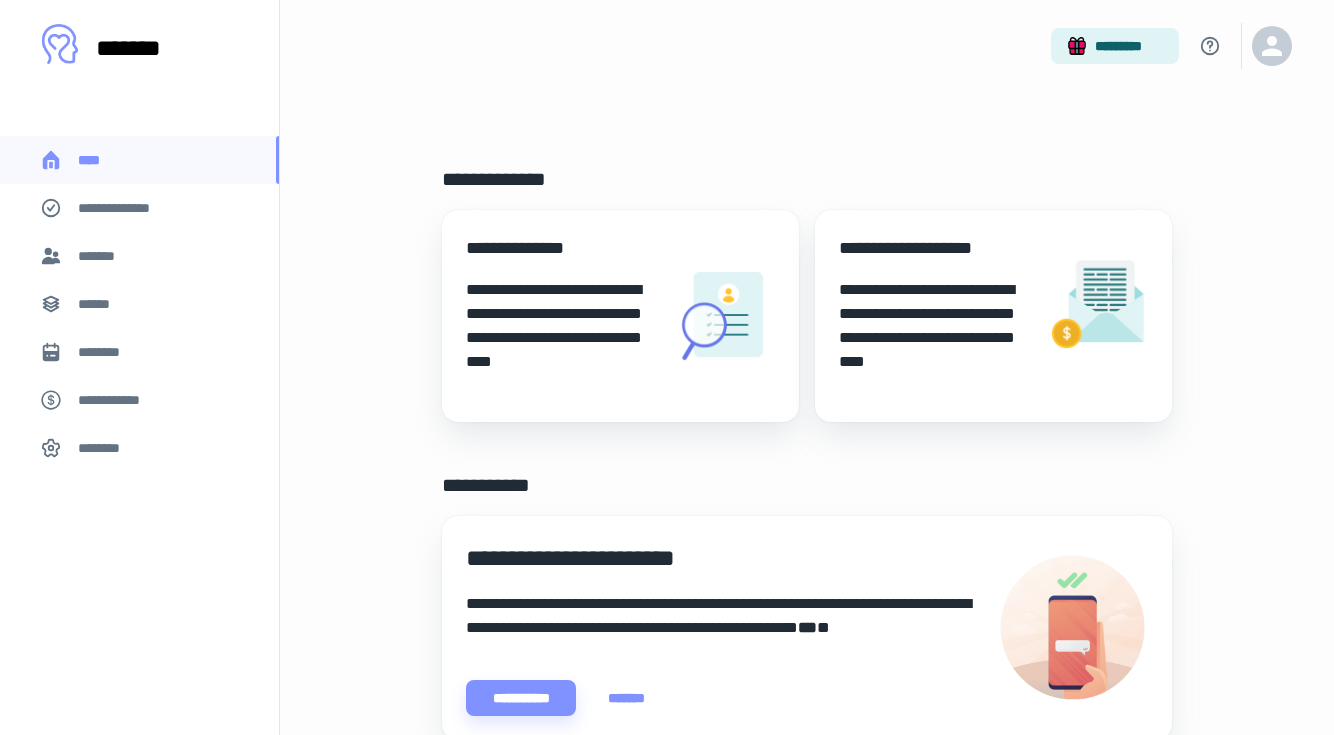 click on "*******" at bounding box center (139, 256) 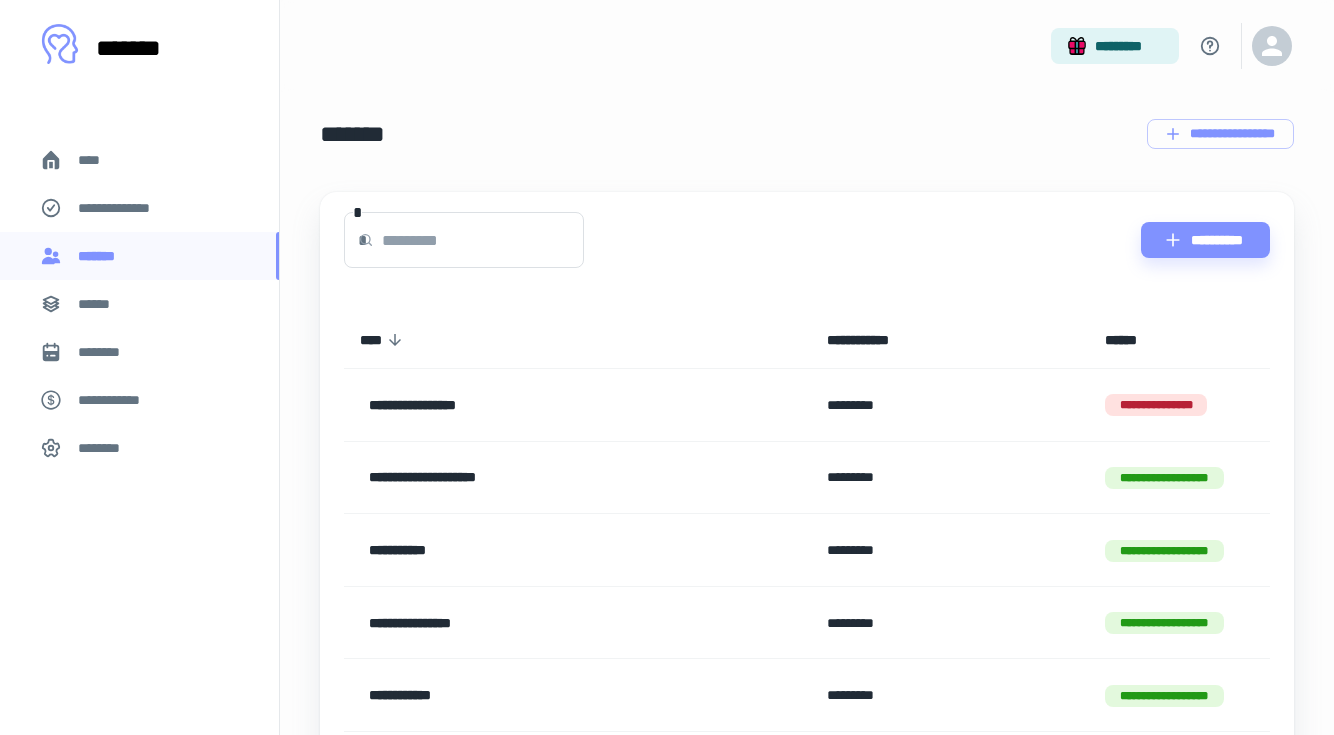 click on "******" at bounding box center (139, 304) 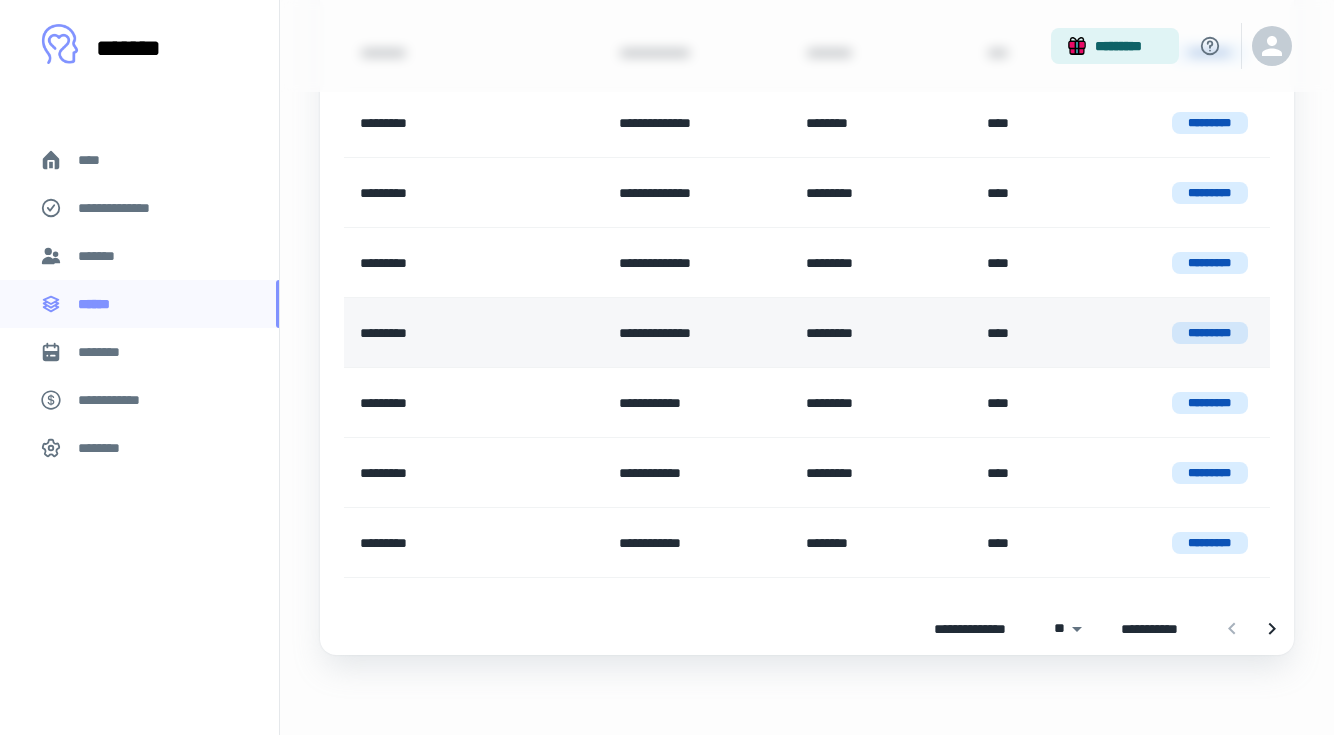 scroll, scrollTop: 491, scrollLeft: 0, axis: vertical 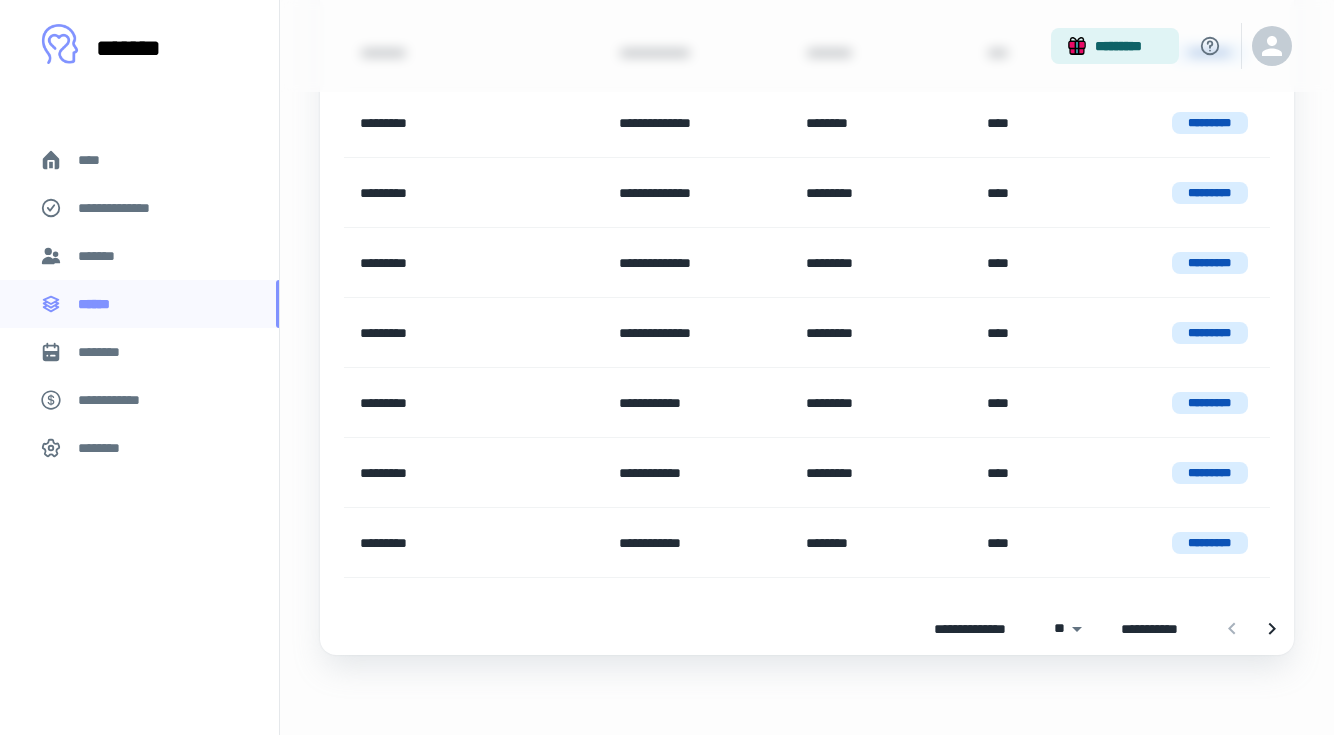 click on "********" at bounding box center [139, 352] 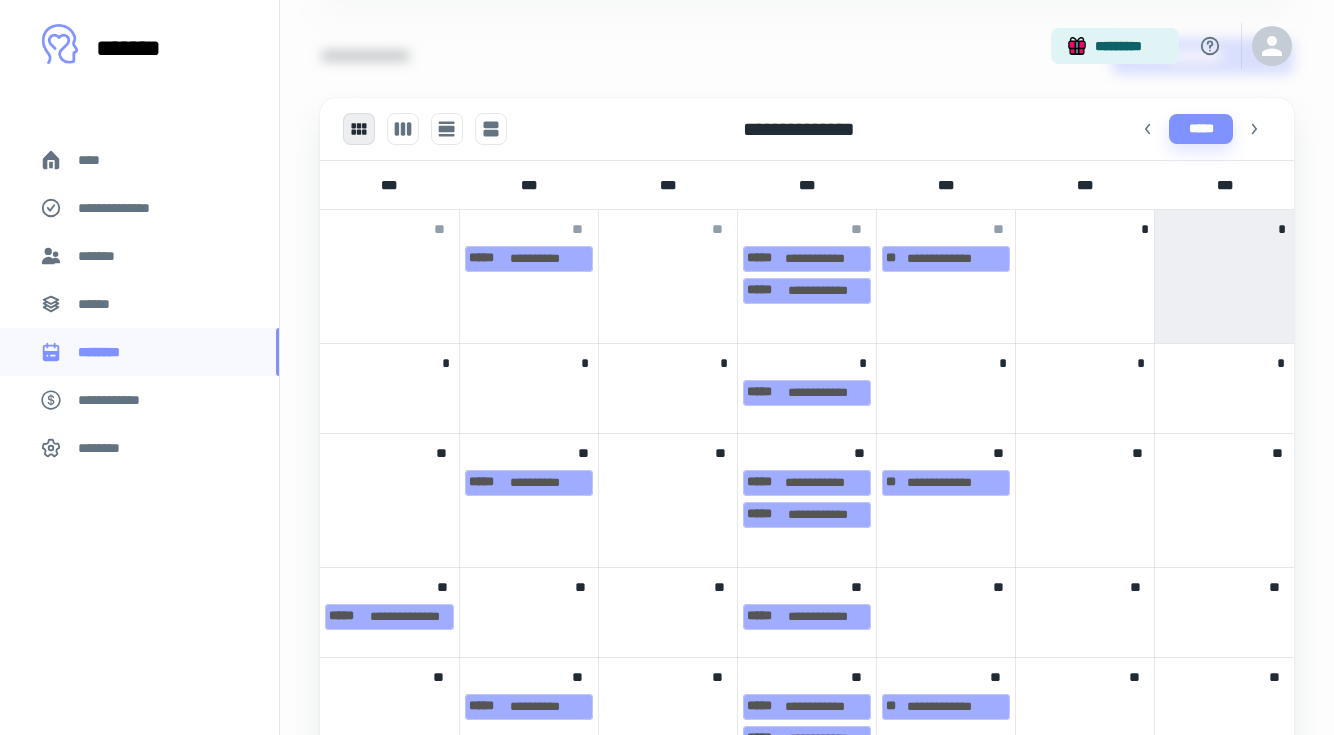 scroll, scrollTop: 905, scrollLeft: 0, axis: vertical 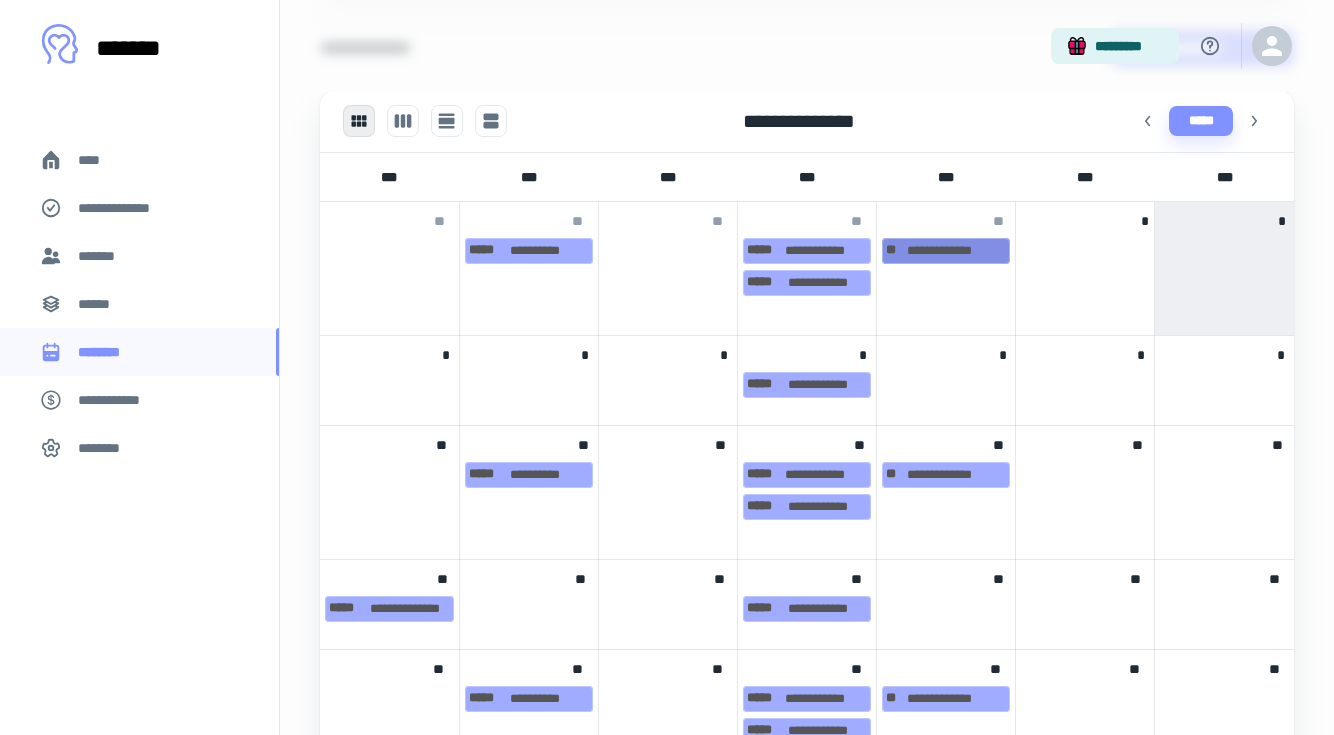 click on "**********" at bounding box center [946, 251] 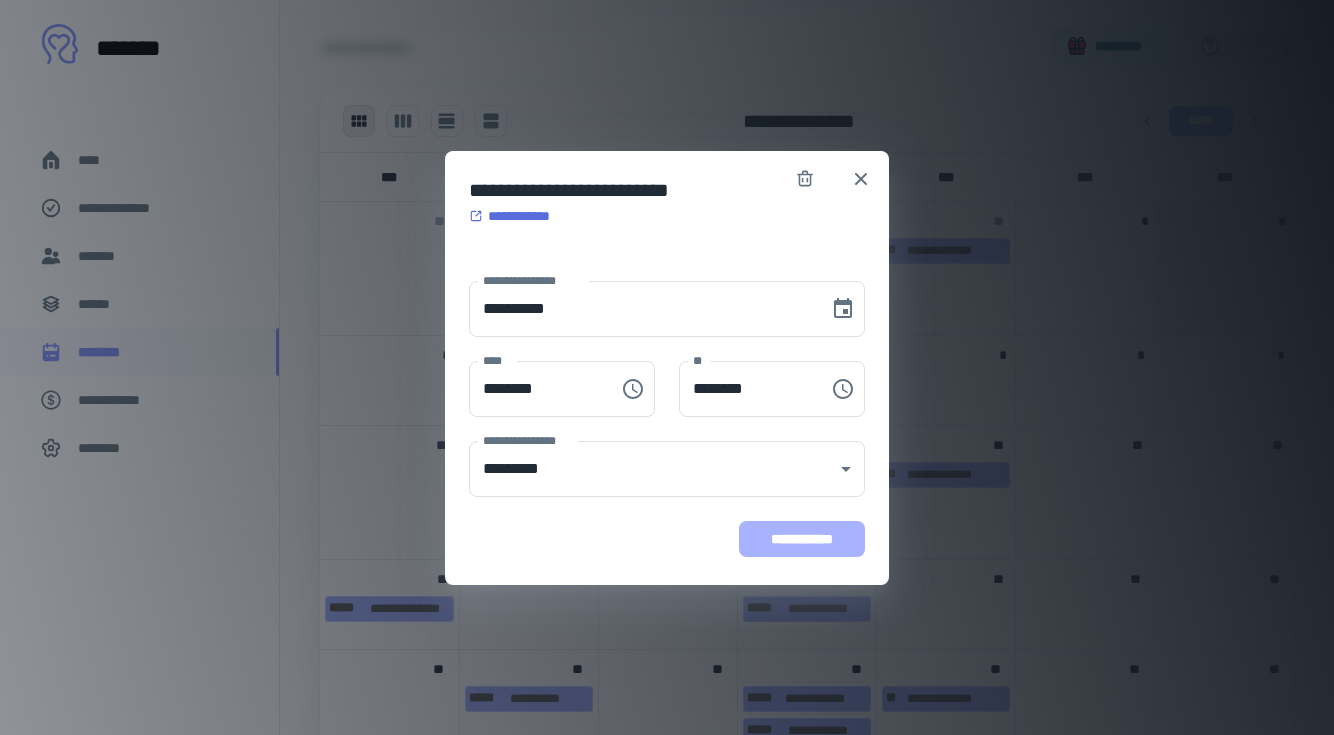 click on "**********" at bounding box center (802, 539) 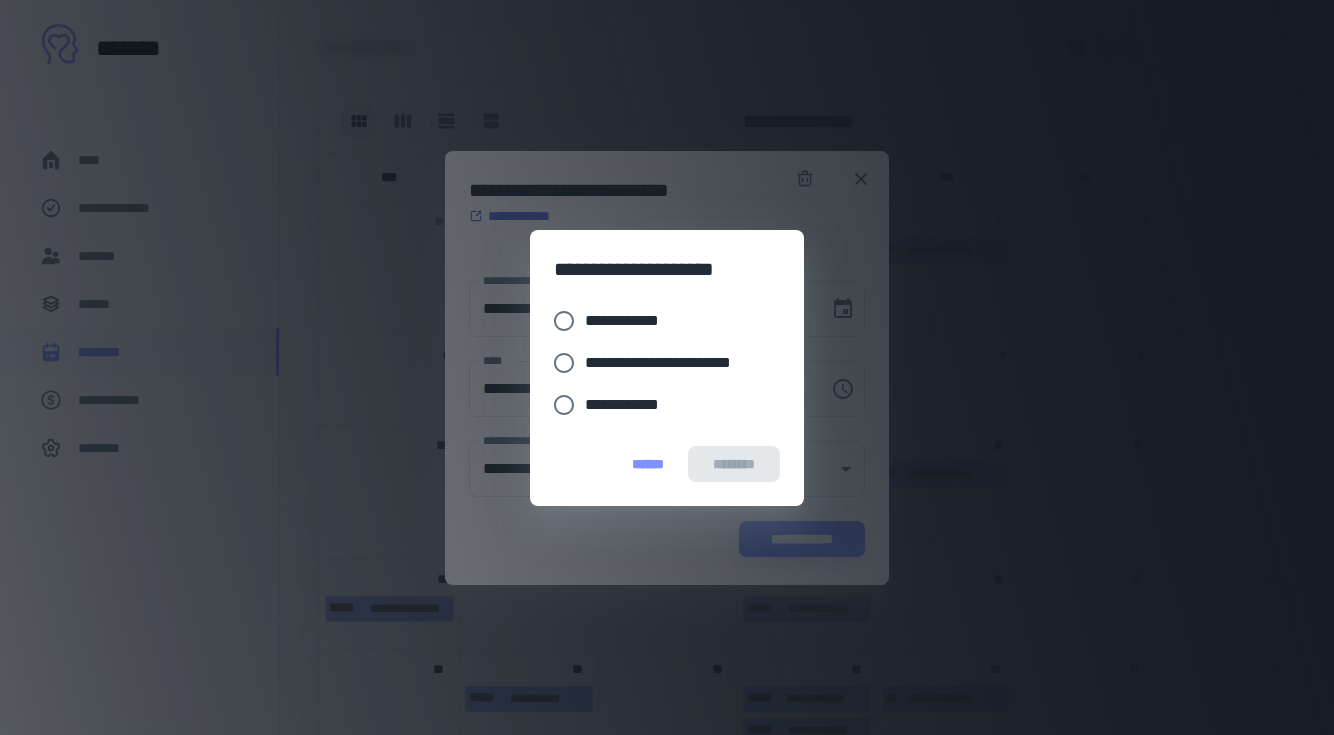 click on "****** ********" at bounding box center (667, 476) 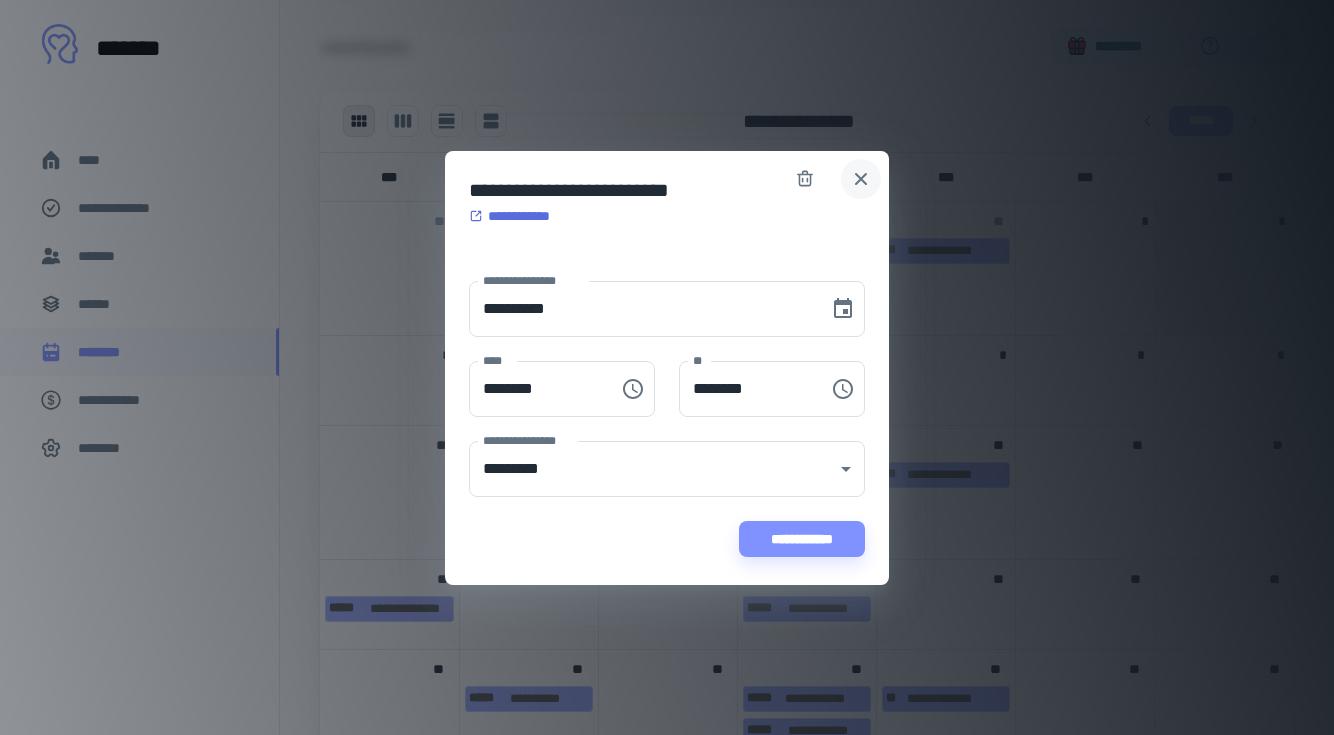 click 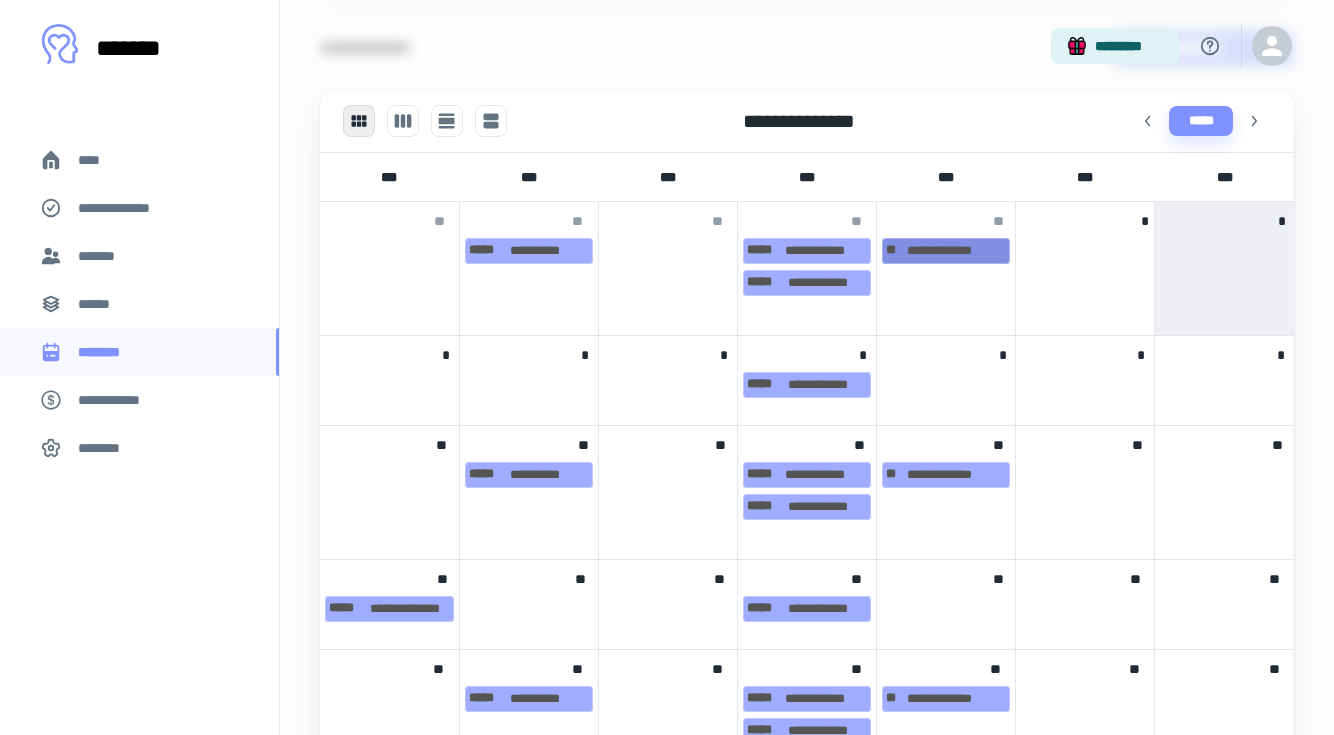 click on "**********" at bounding box center [946, 251] 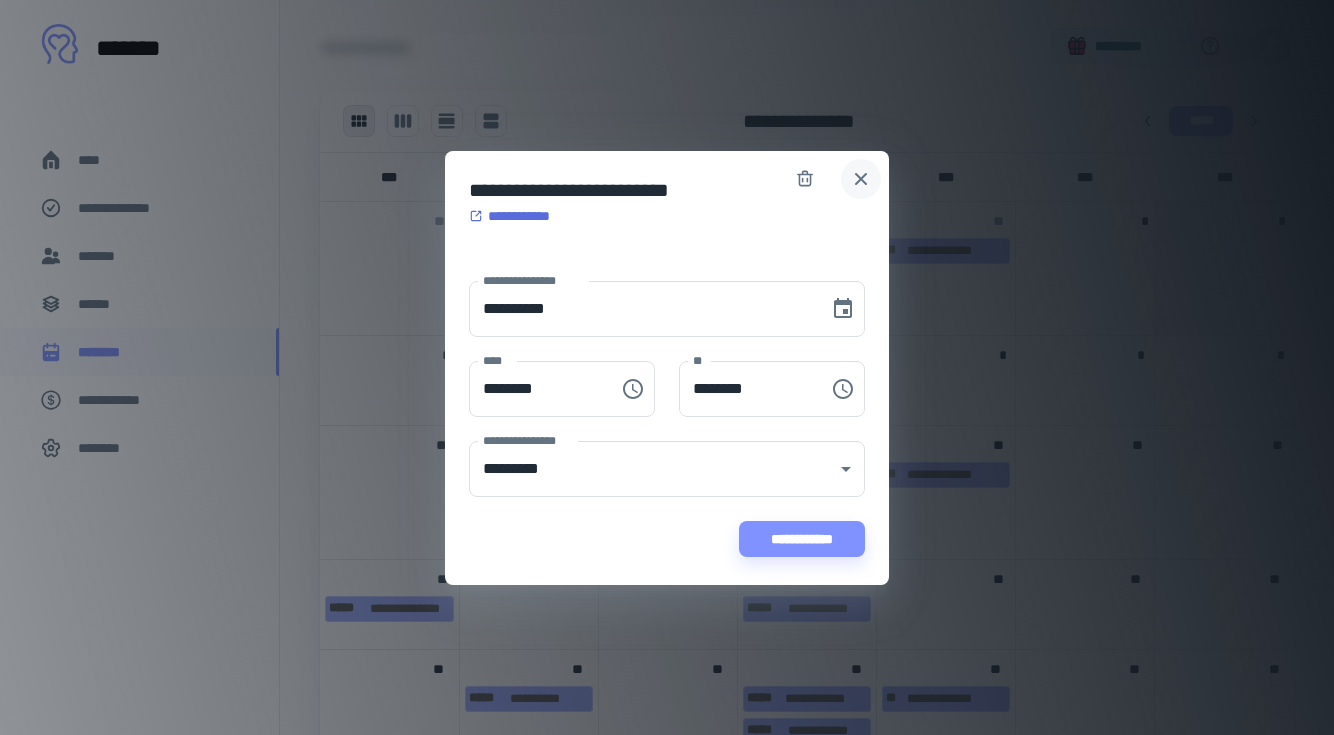 click 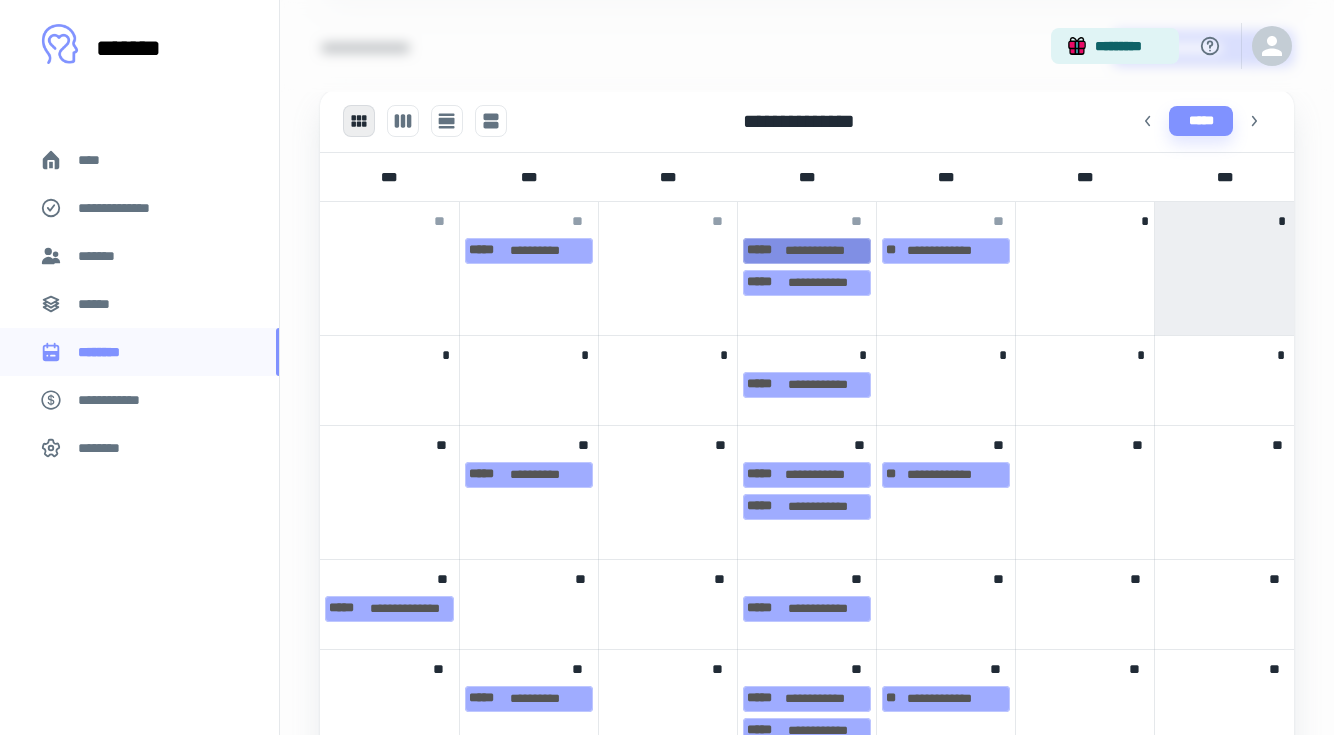 click on "**********" at bounding box center (807, 251) 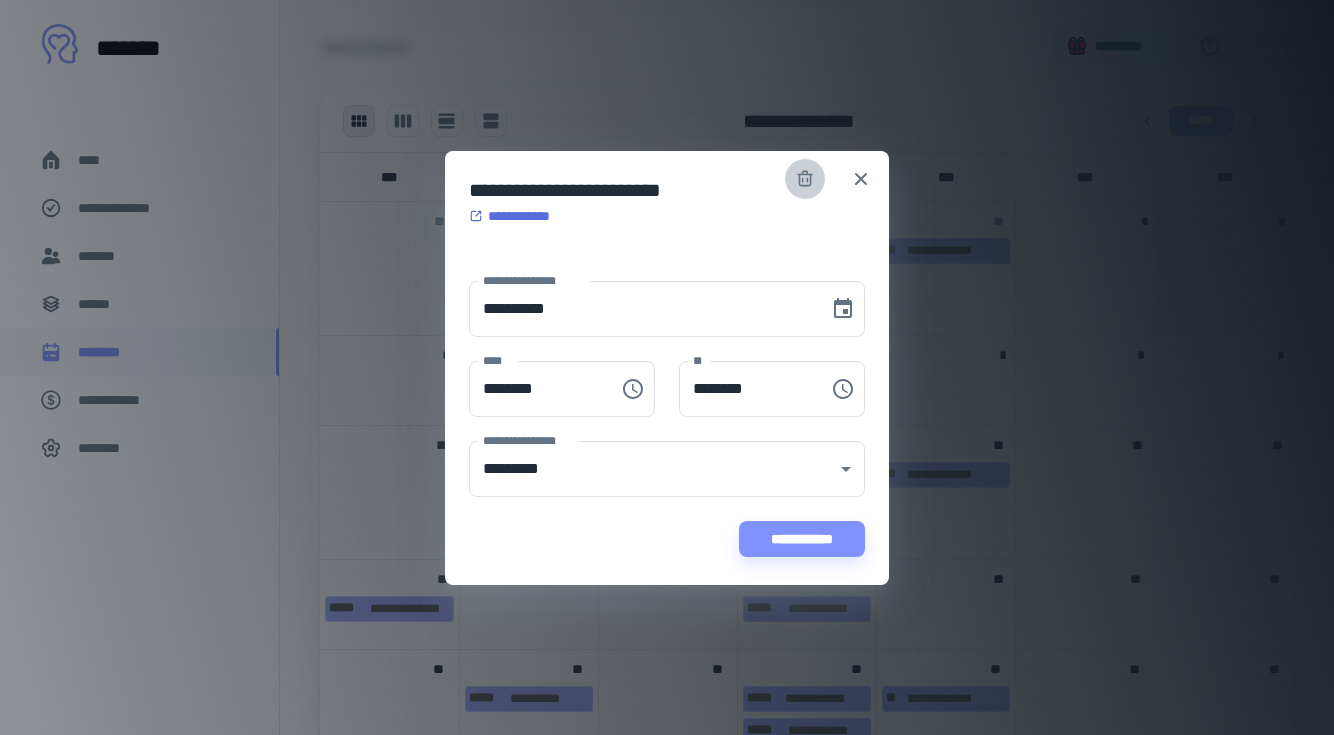 click at bounding box center [805, 179] 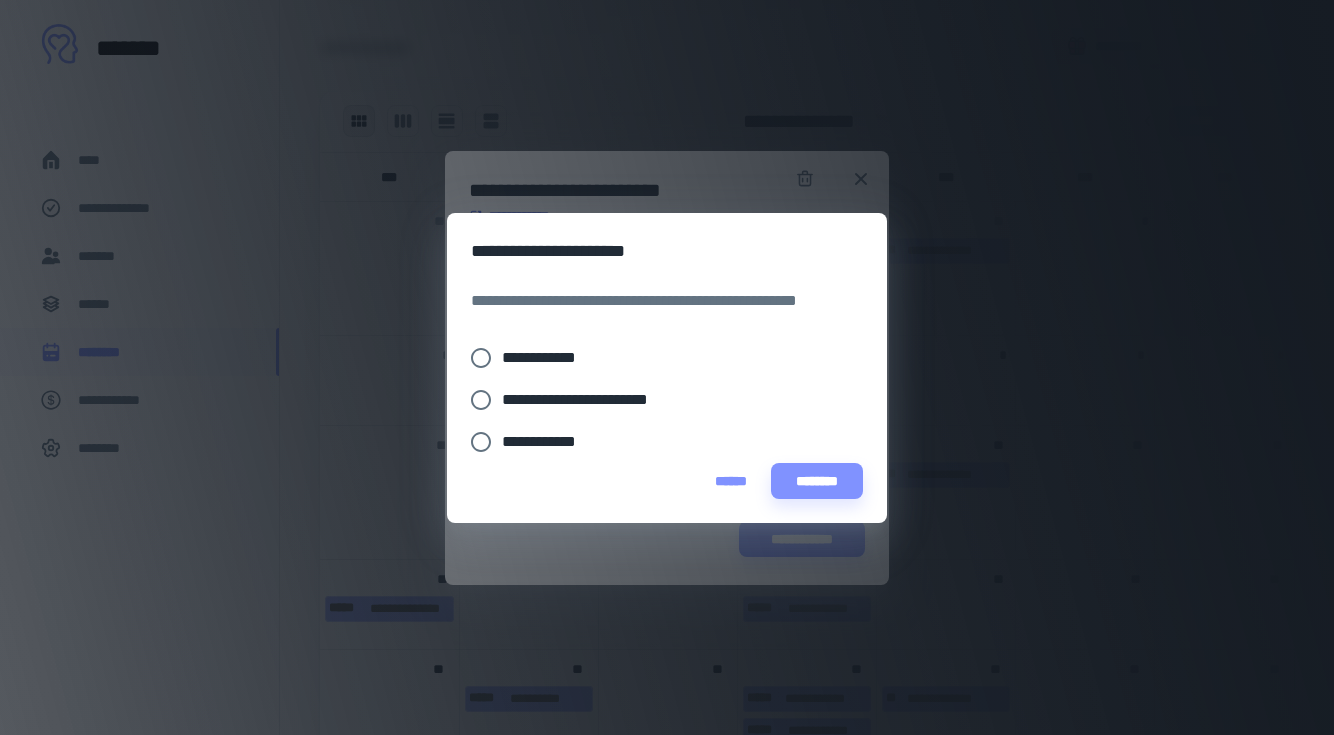 click on "**********" at bounding box center [547, 358] 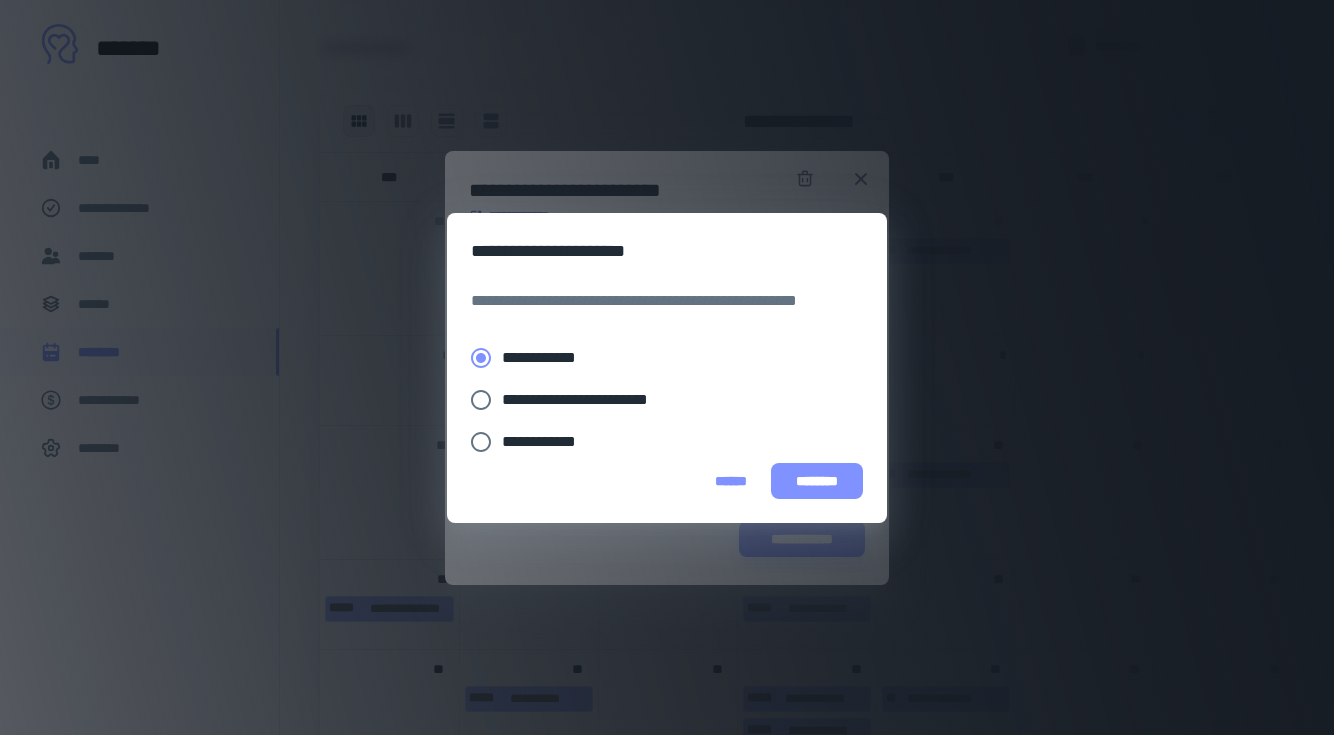 click on "********" at bounding box center (817, 481) 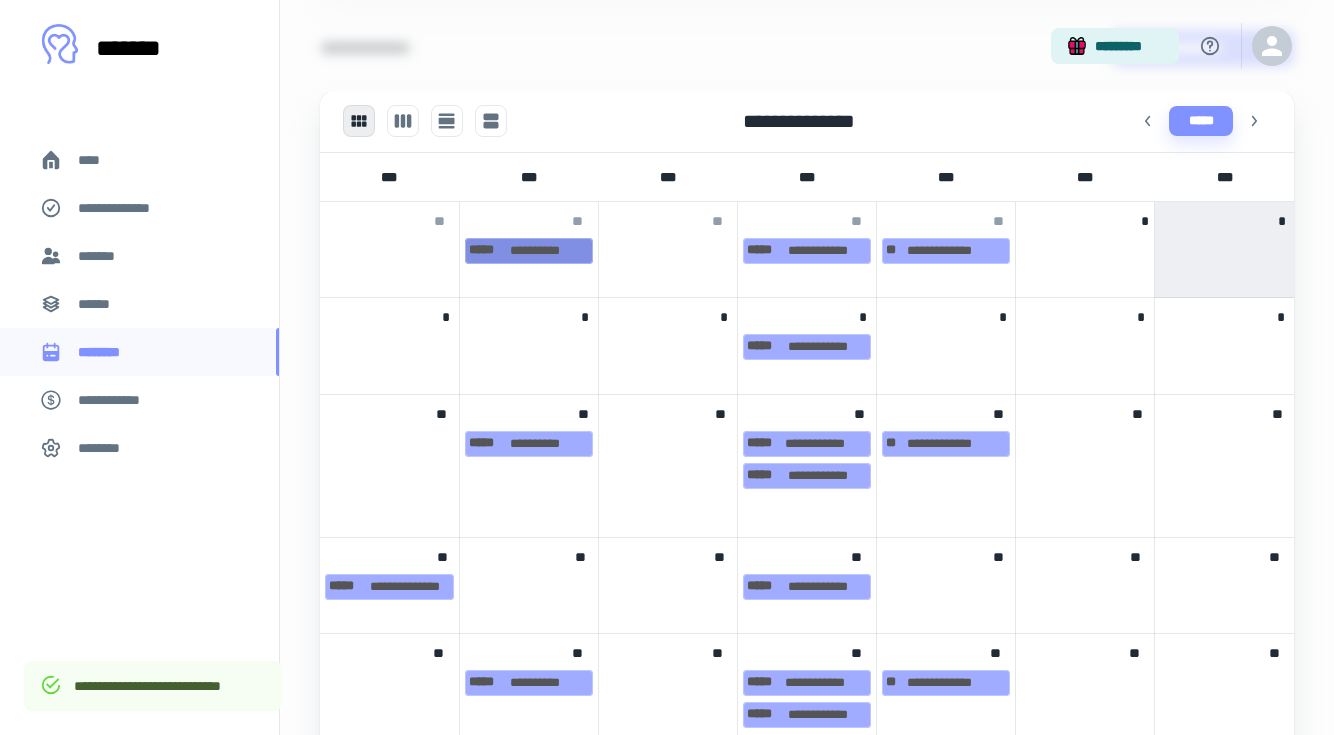 click on "**********" at bounding box center [529, 251] 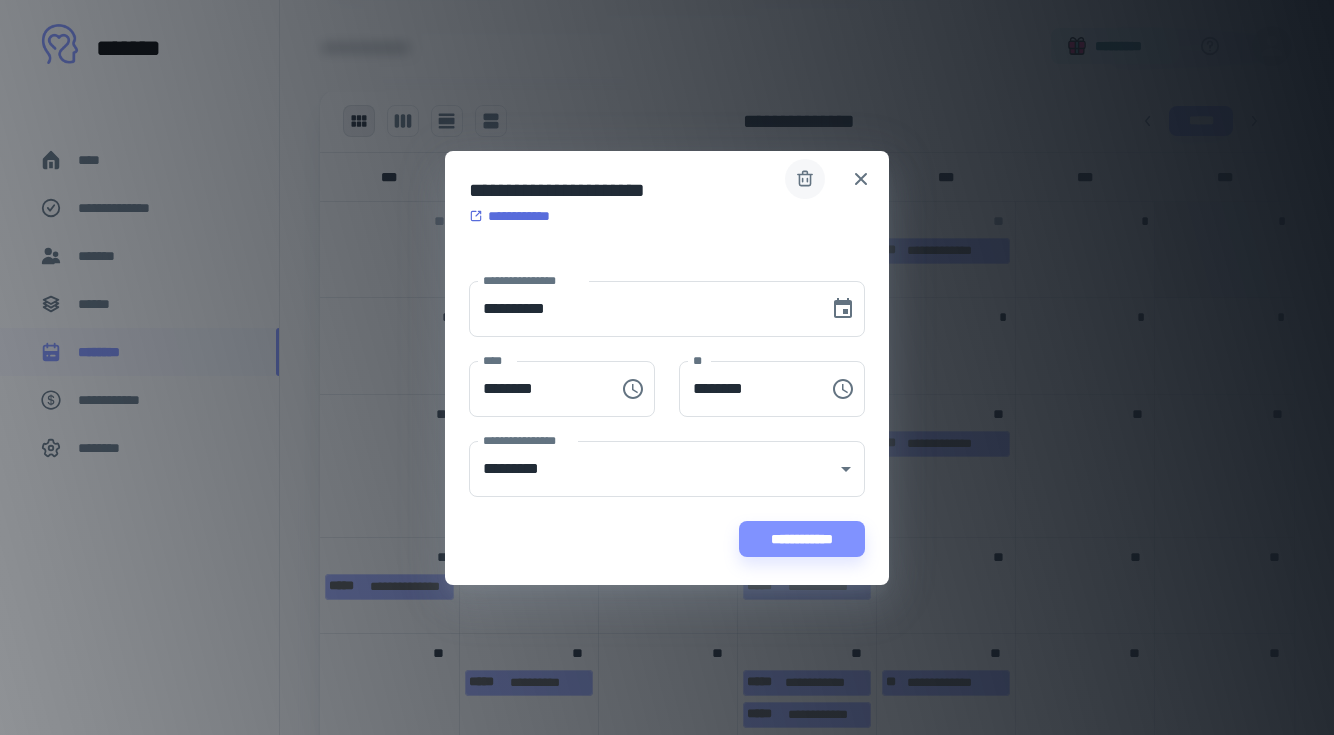 click 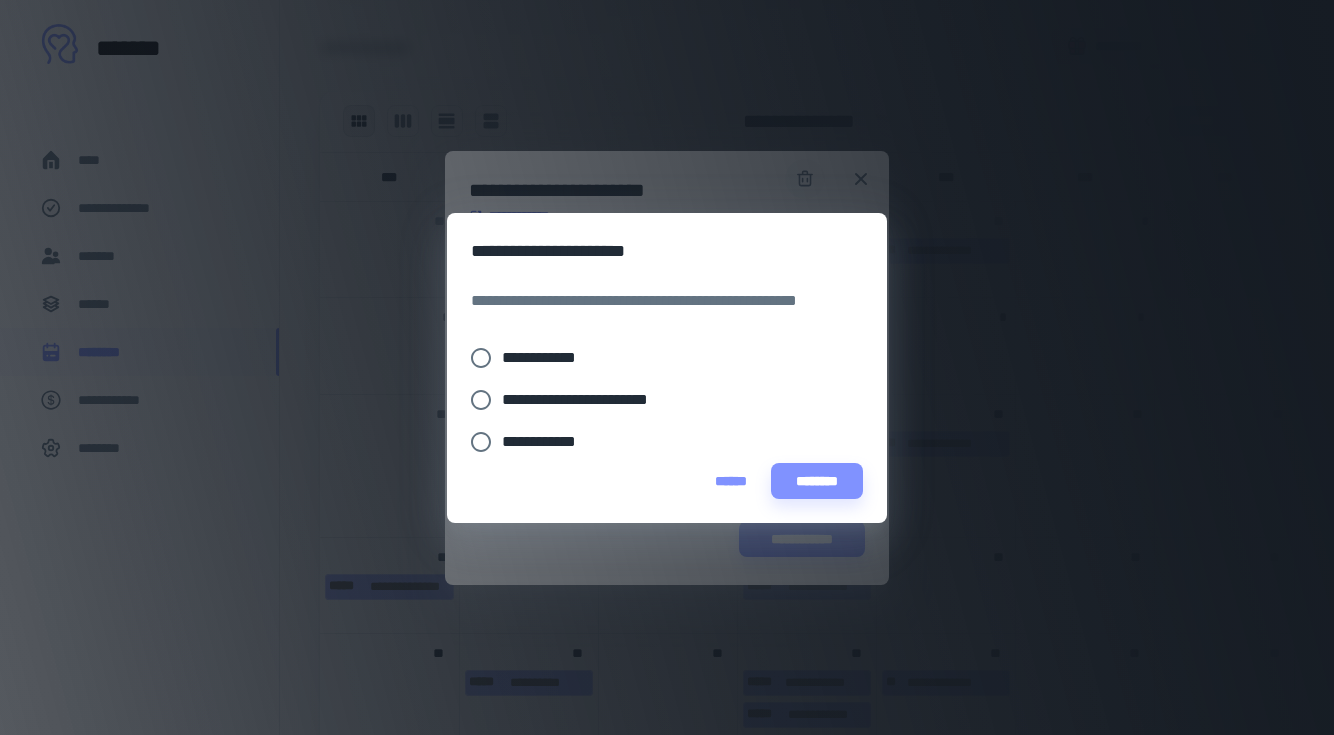 click on "**********" at bounding box center [592, 400] 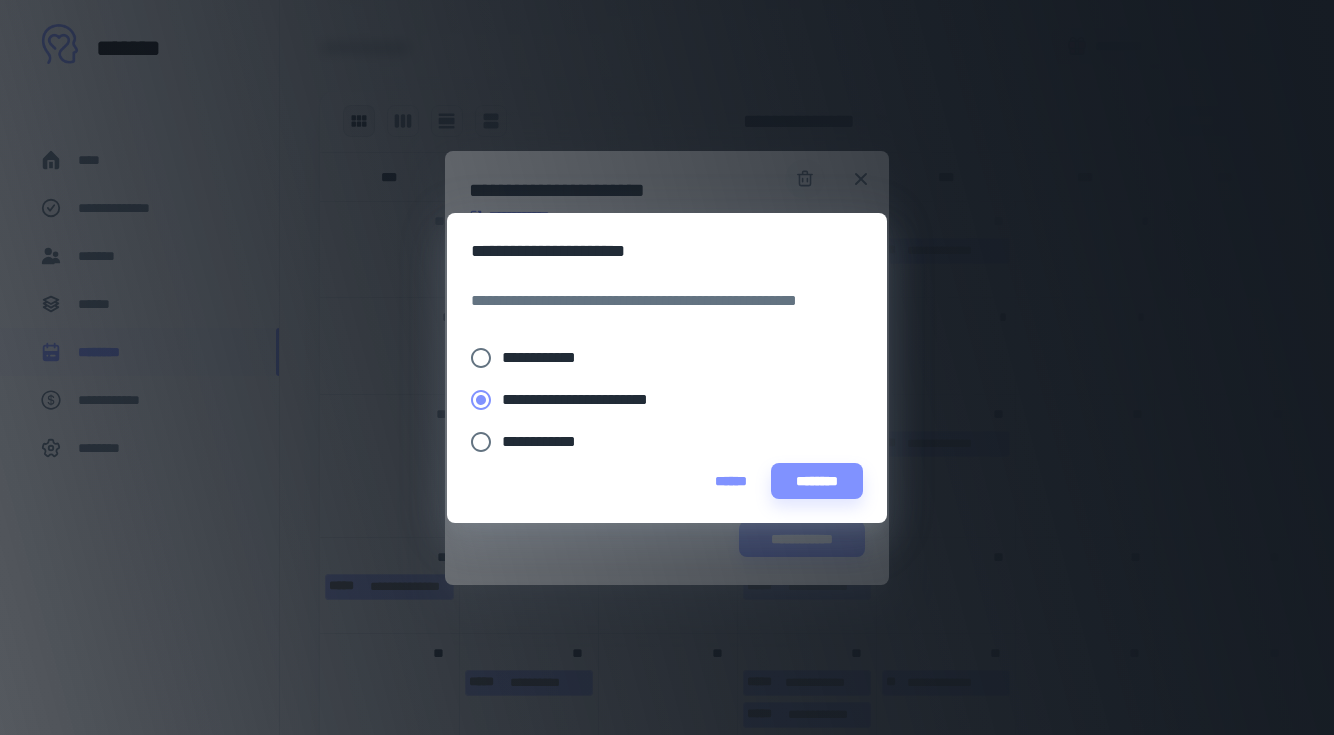 click on "**********" at bounding box center (653, 442) 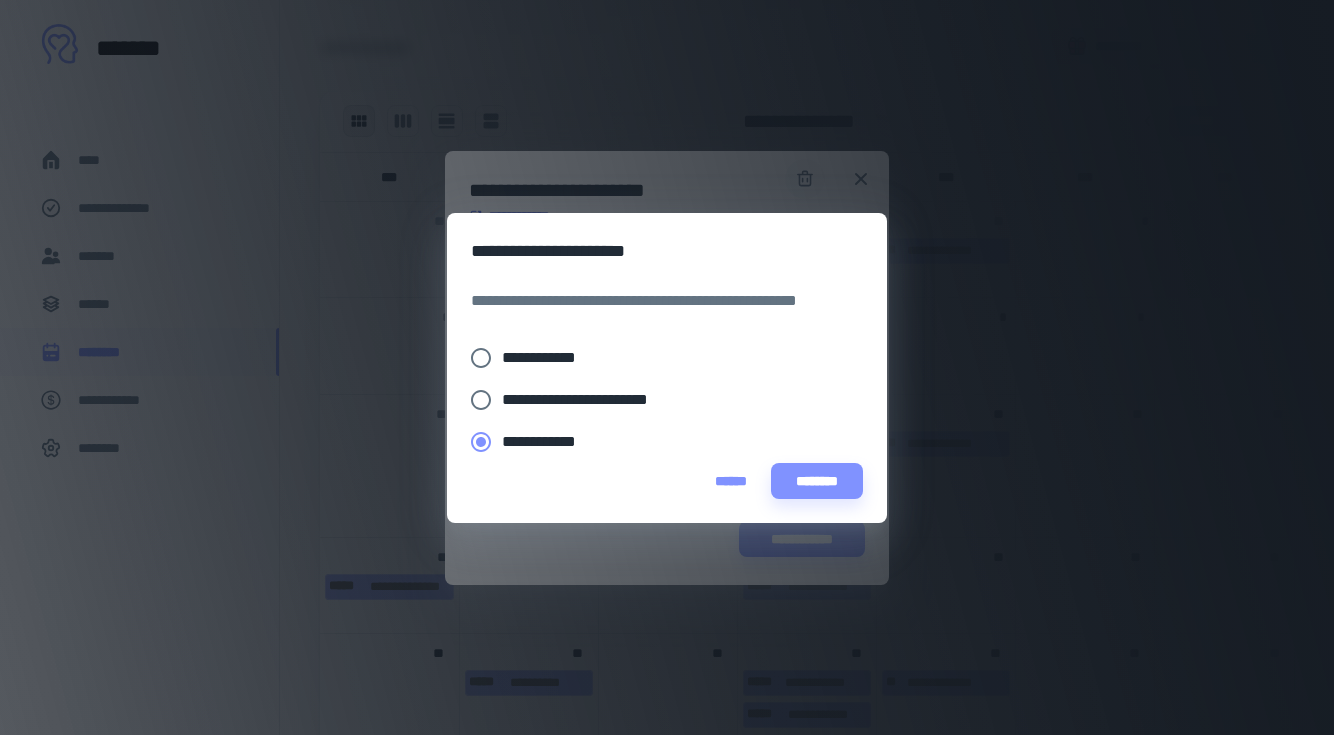 click on "**********" at bounding box center [653, 400] 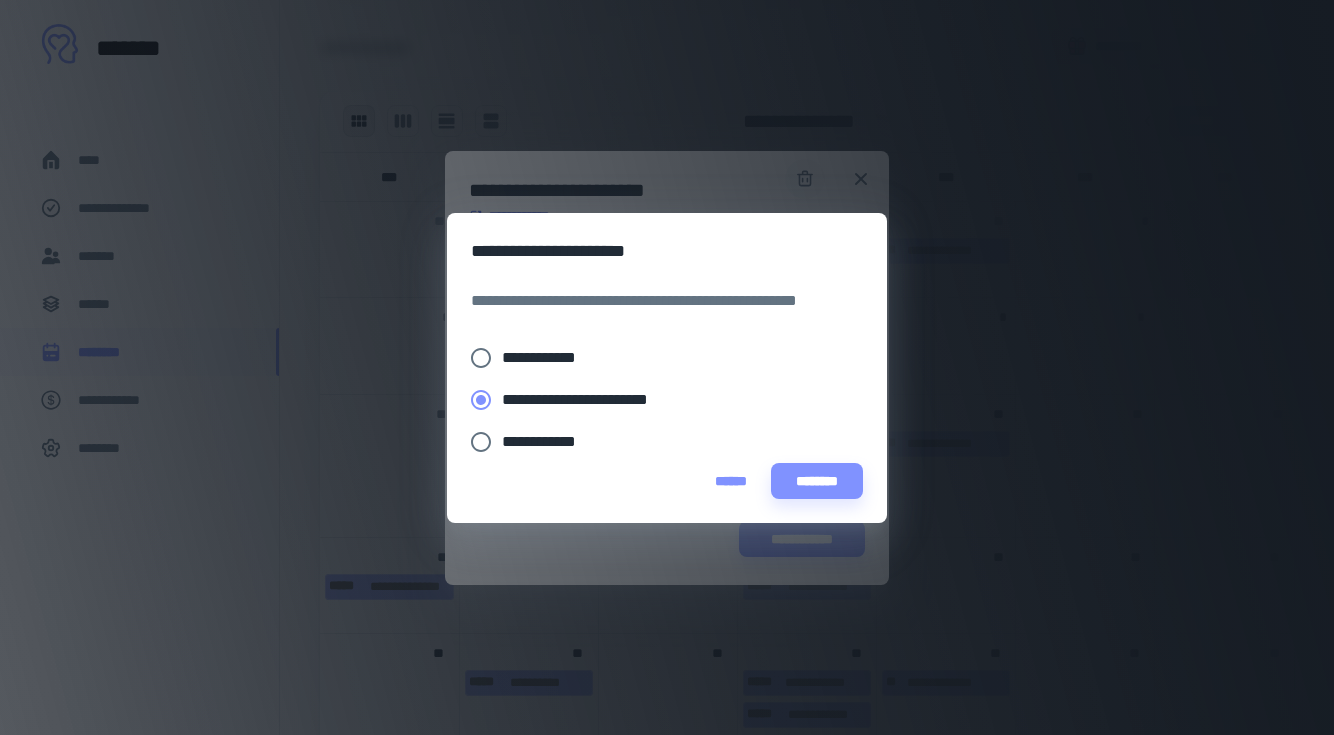 click on "**********" at bounding box center (592, 400) 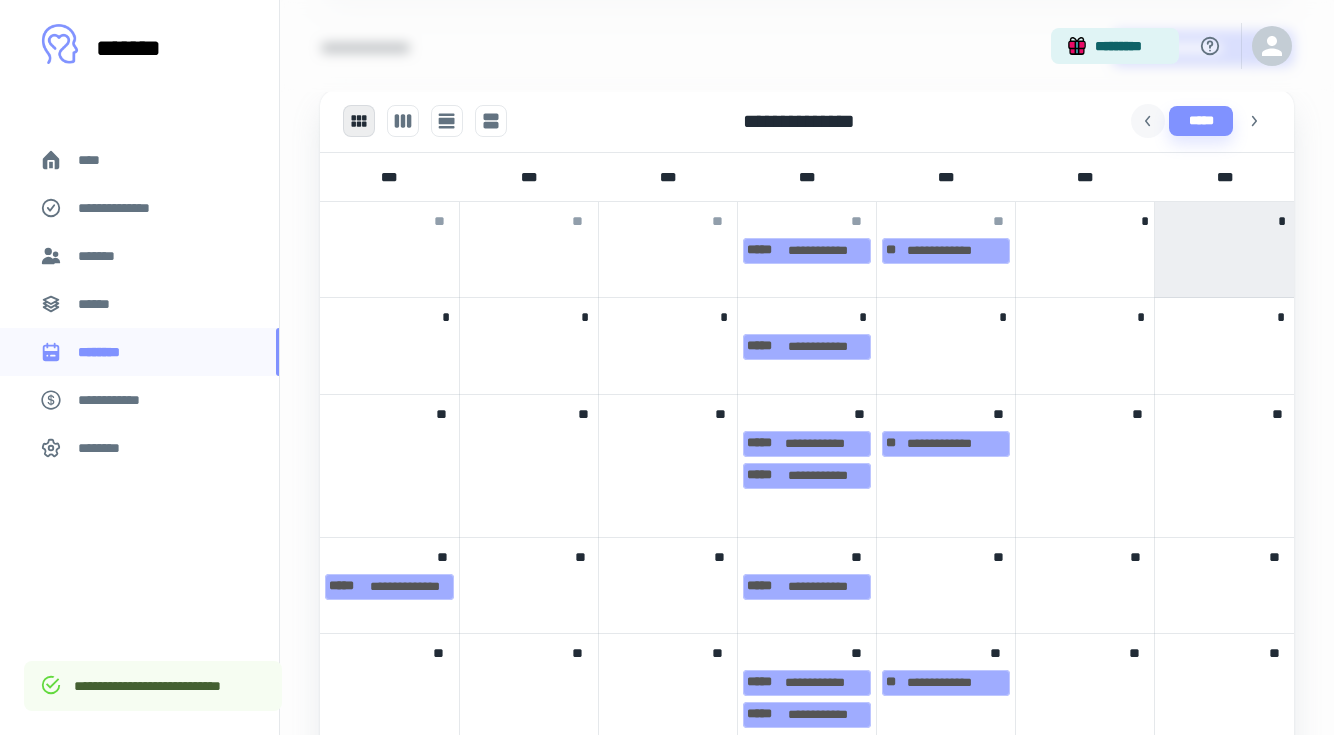 click 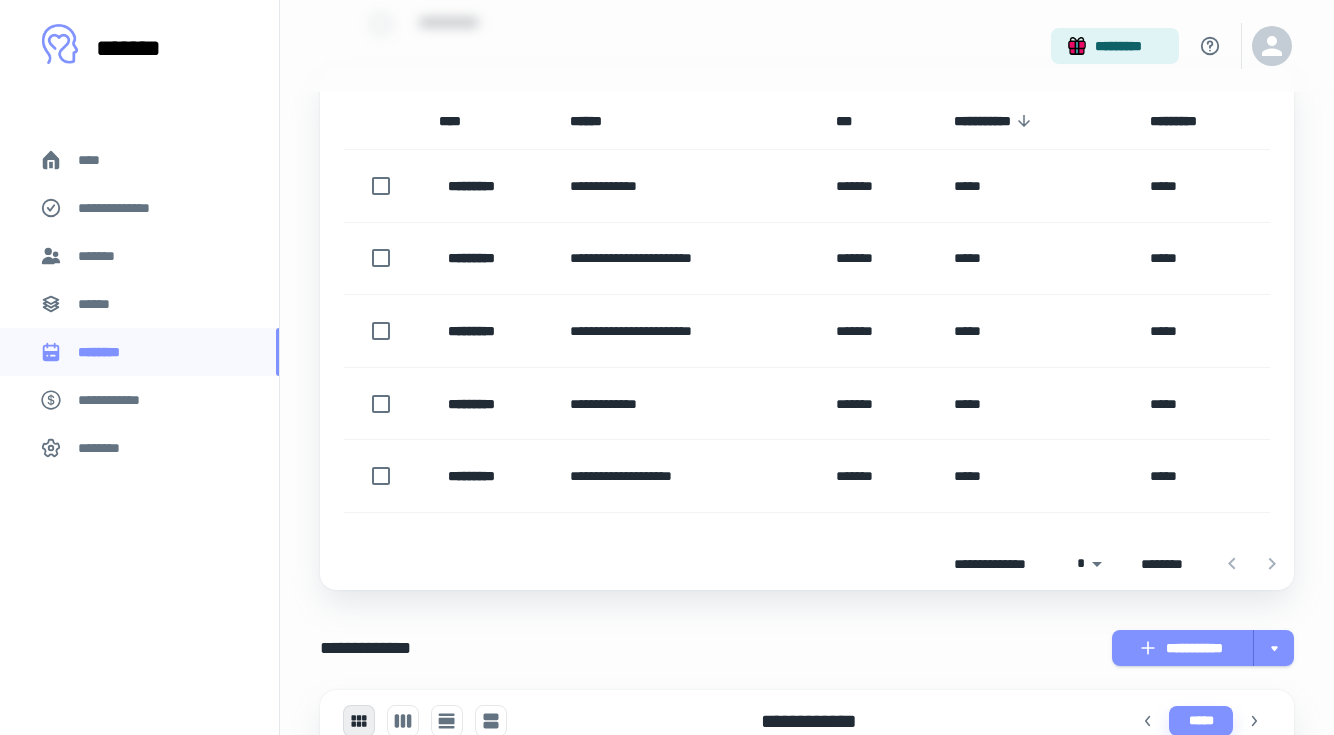 scroll, scrollTop: 309, scrollLeft: 0, axis: vertical 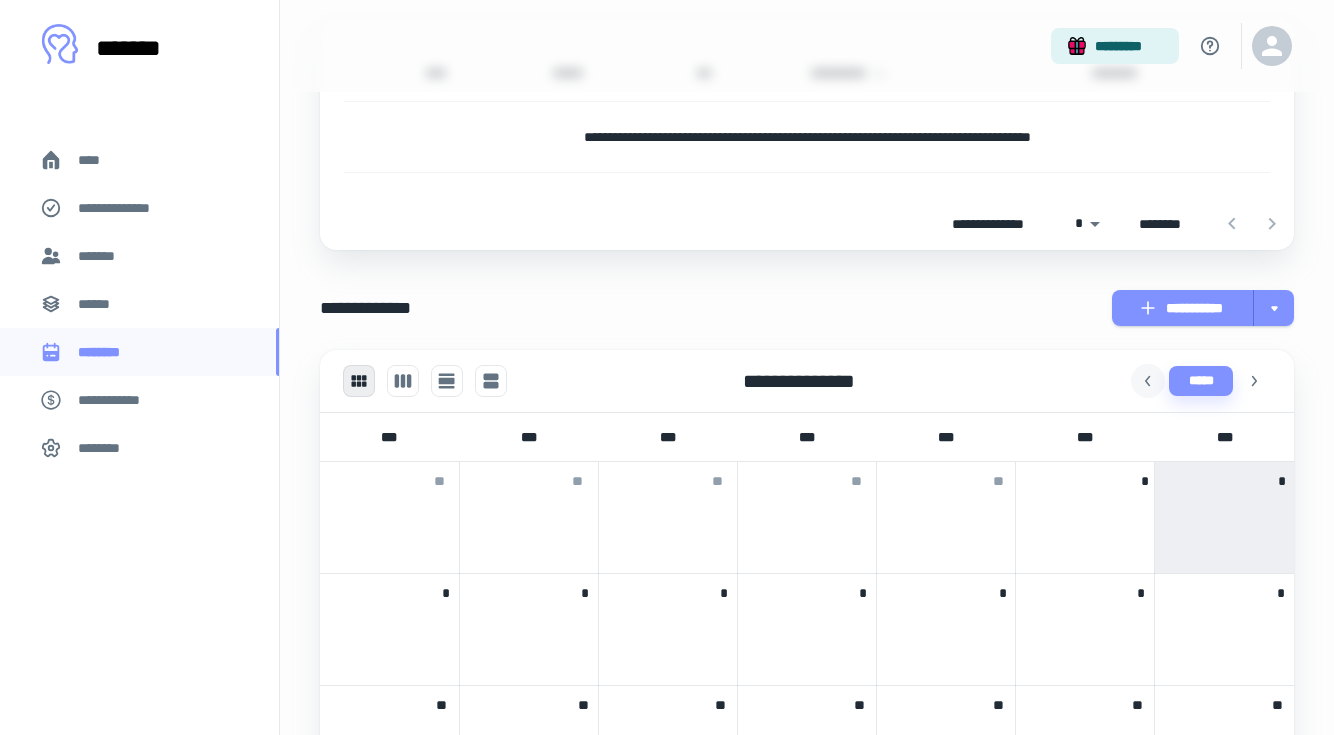 click at bounding box center (1148, 381) 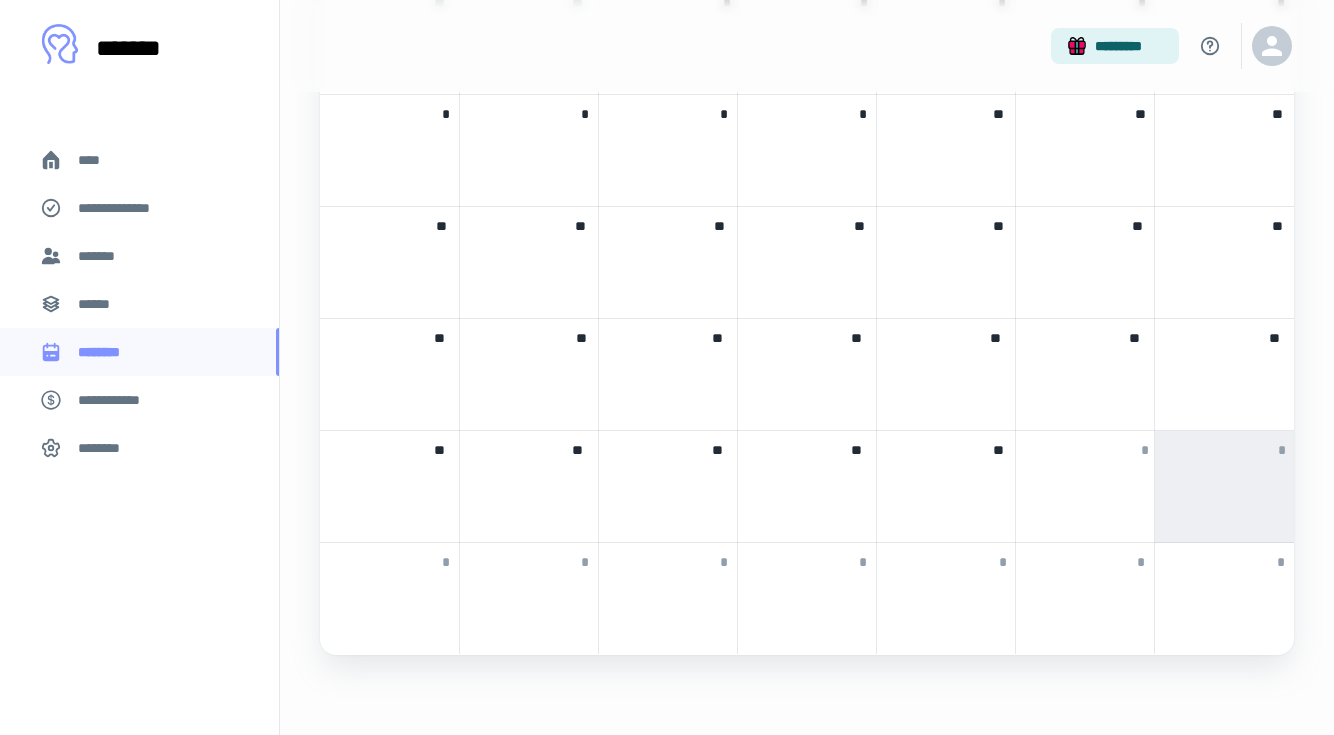 scroll, scrollTop: 766, scrollLeft: 0, axis: vertical 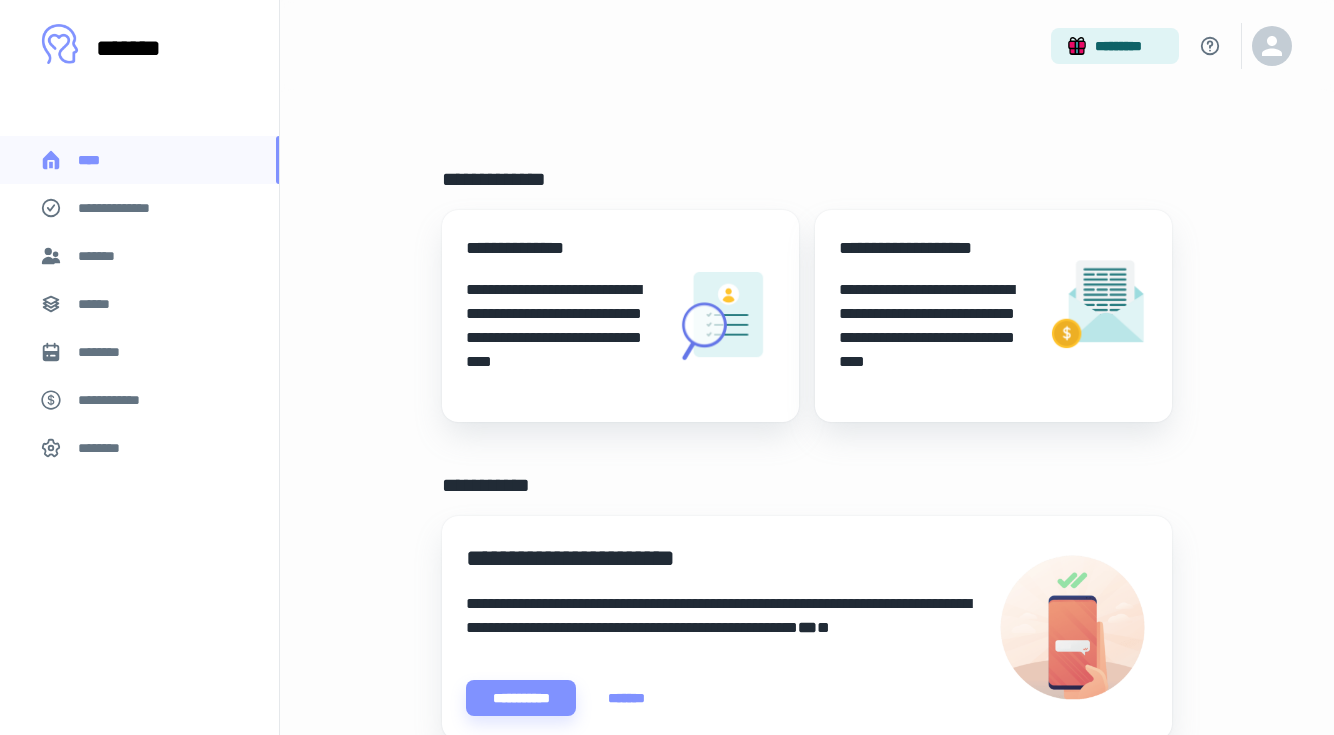 click on "******" at bounding box center [139, 304] 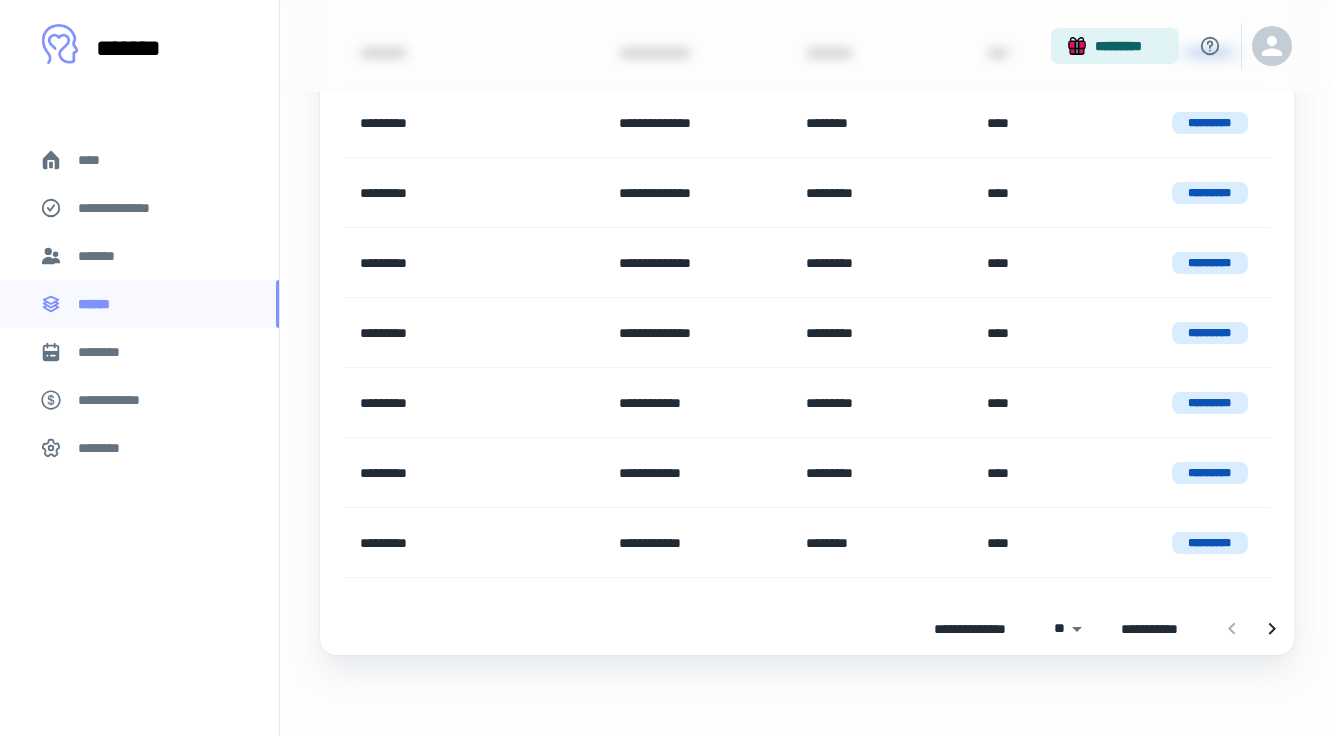 scroll, scrollTop: 491, scrollLeft: 0, axis: vertical 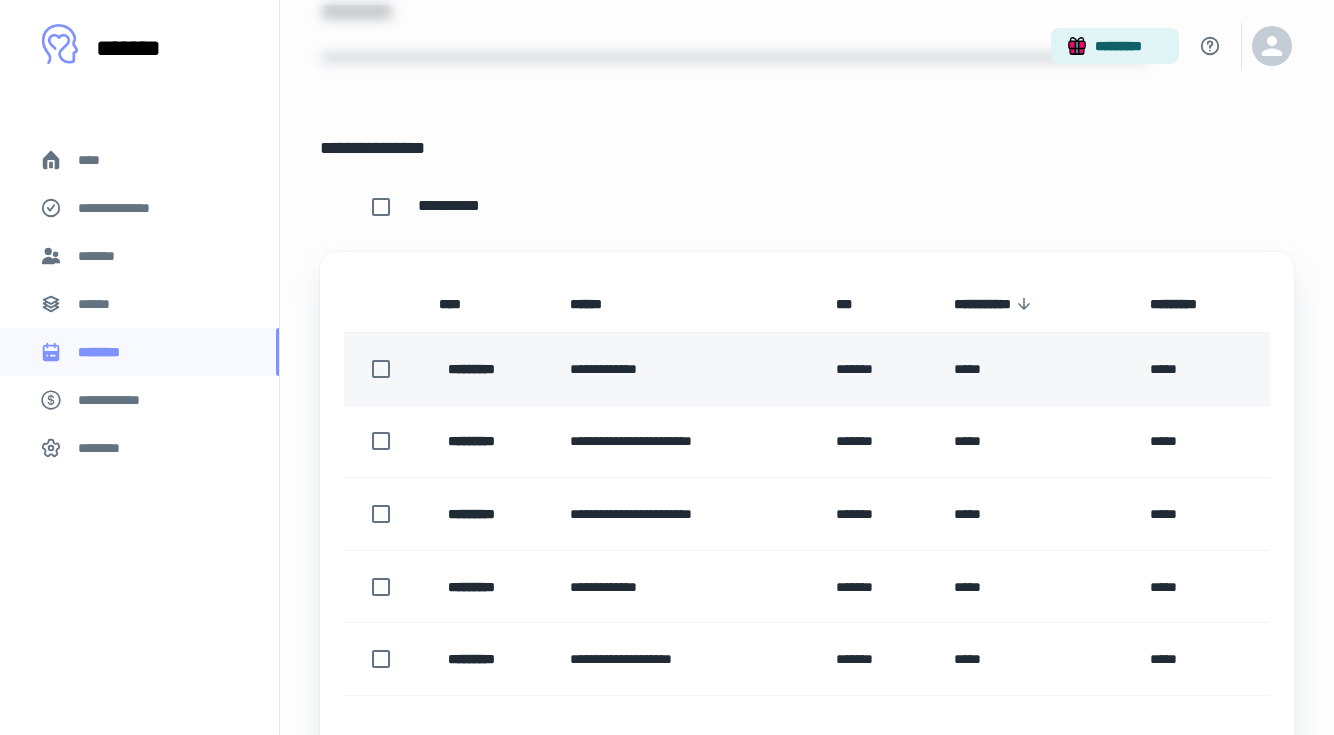 click on "**********" at bounding box center (687, 369) 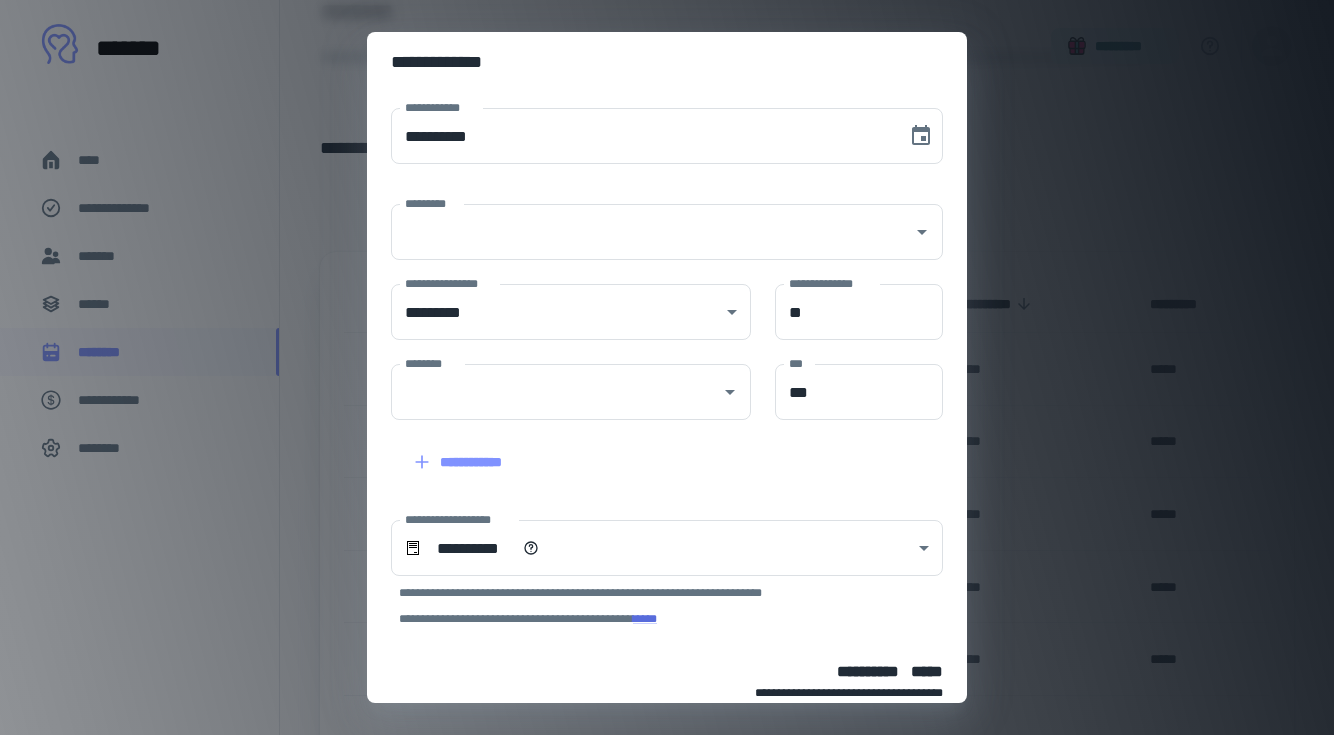 type on "**********" 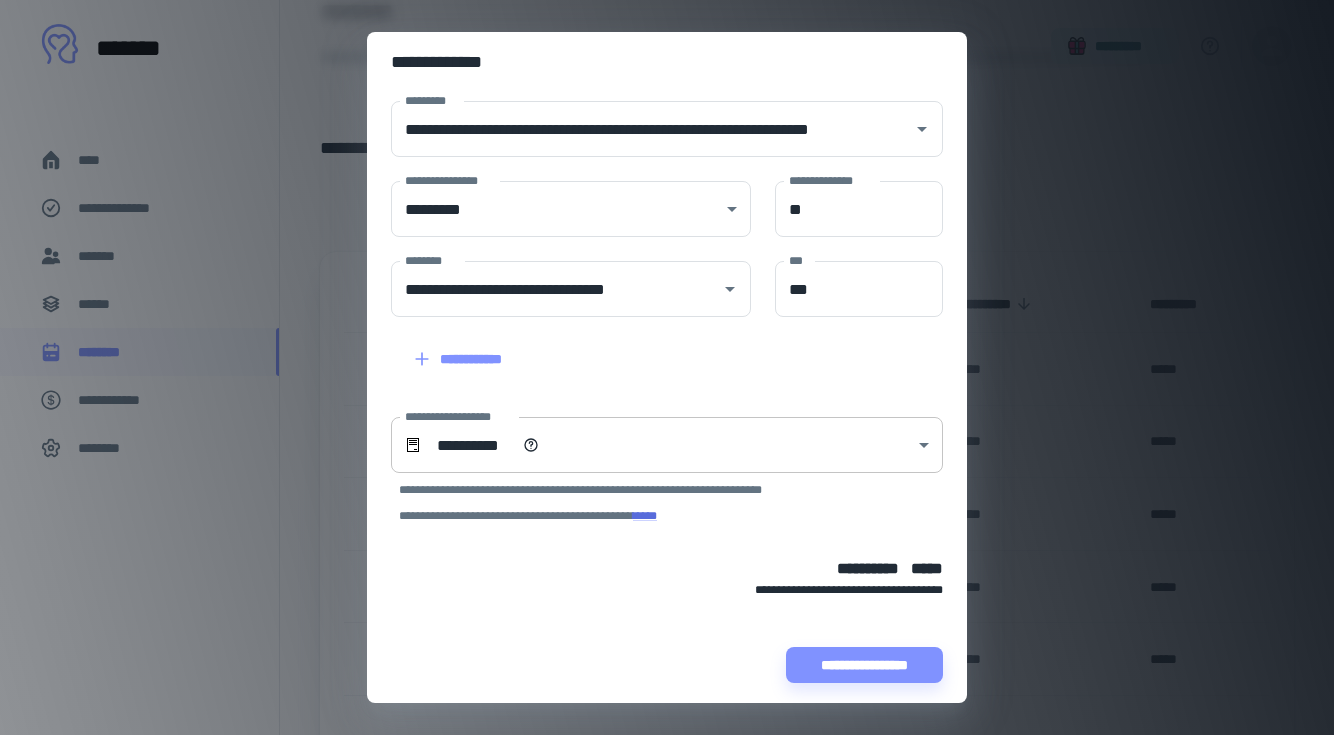 scroll, scrollTop: 103, scrollLeft: 0, axis: vertical 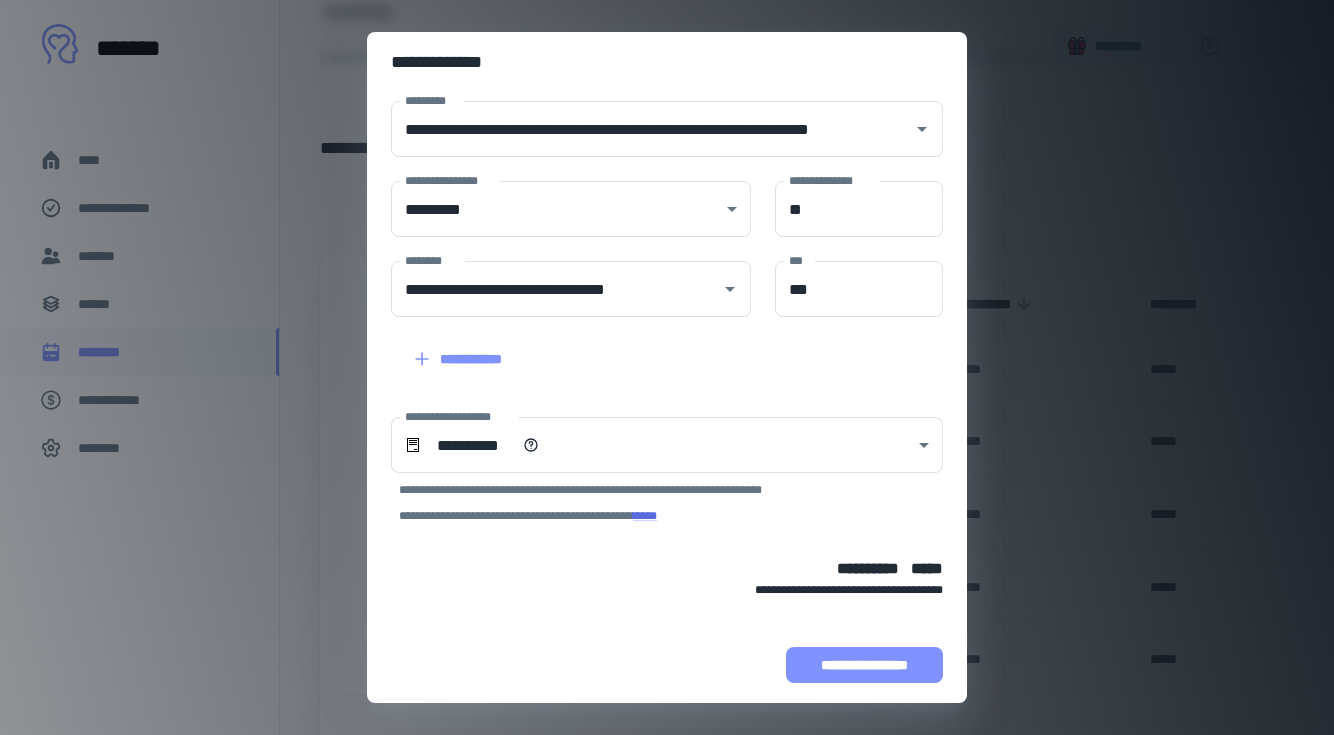 click on "**********" at bounding box center [864, 665] 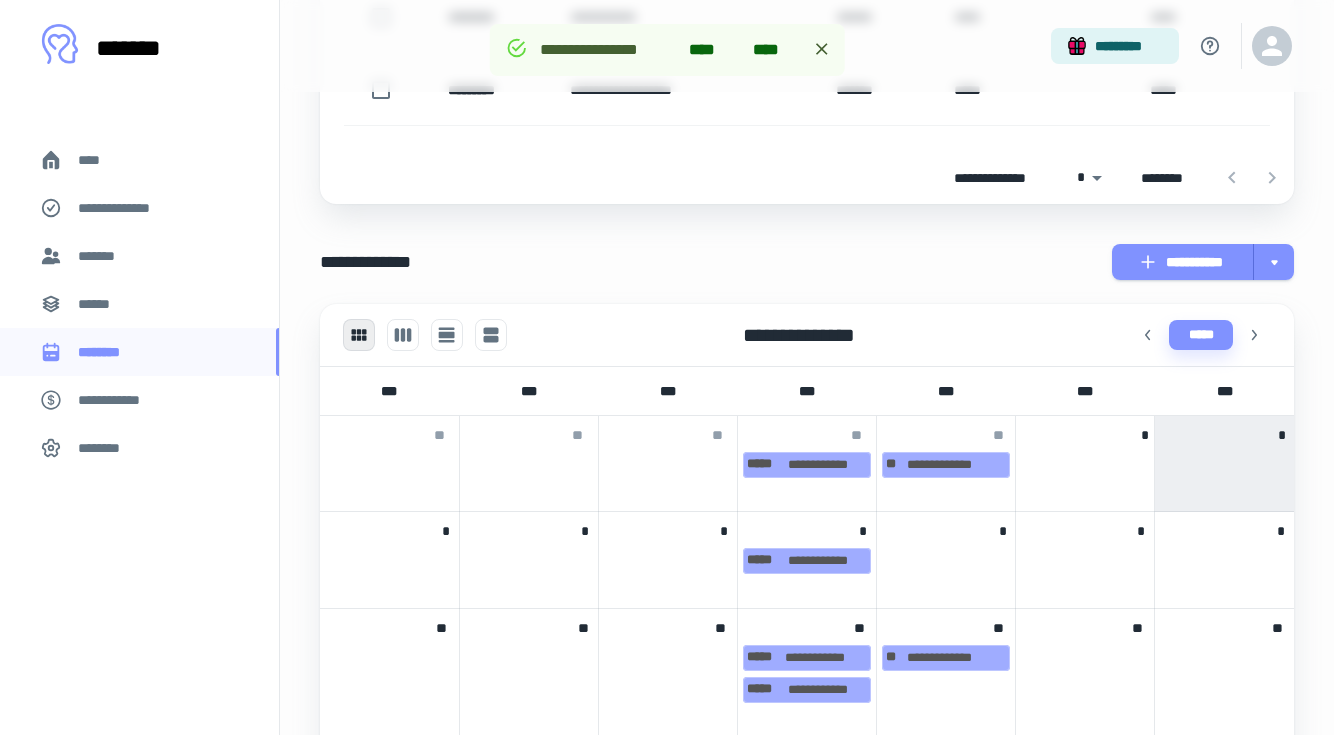 scroll, scrollTop: 203, scrollLeft: 0, axis: vertical 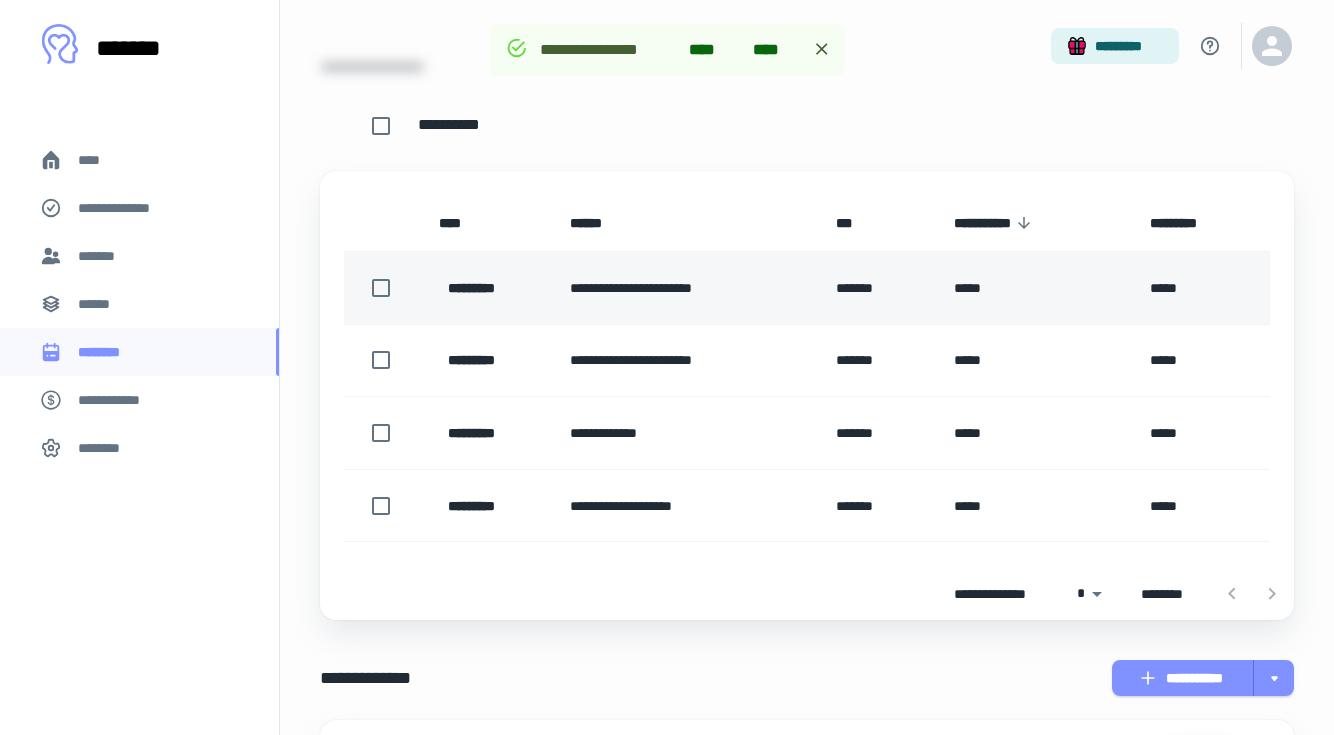 click on "**********" at bounding box center (687, 288) 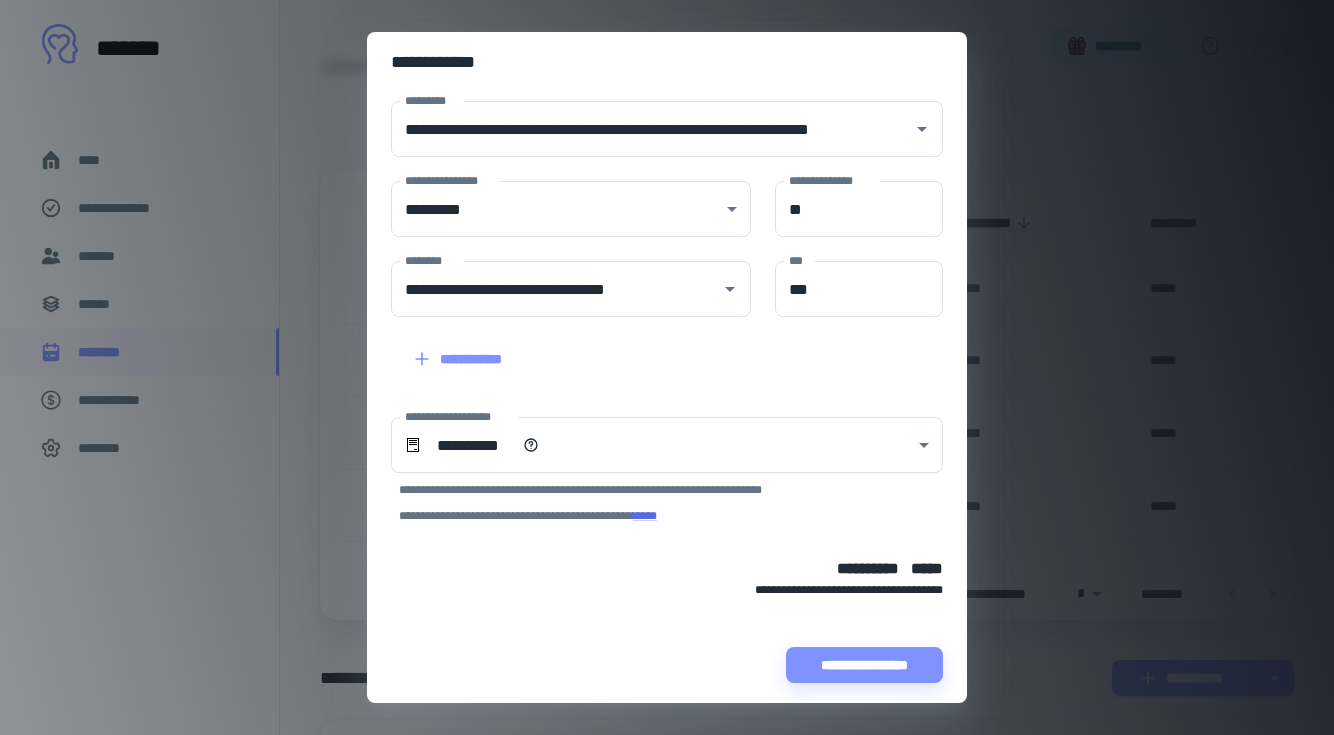 scroll, scrollTop: 103, scrollLeft: 0, axis: vertical 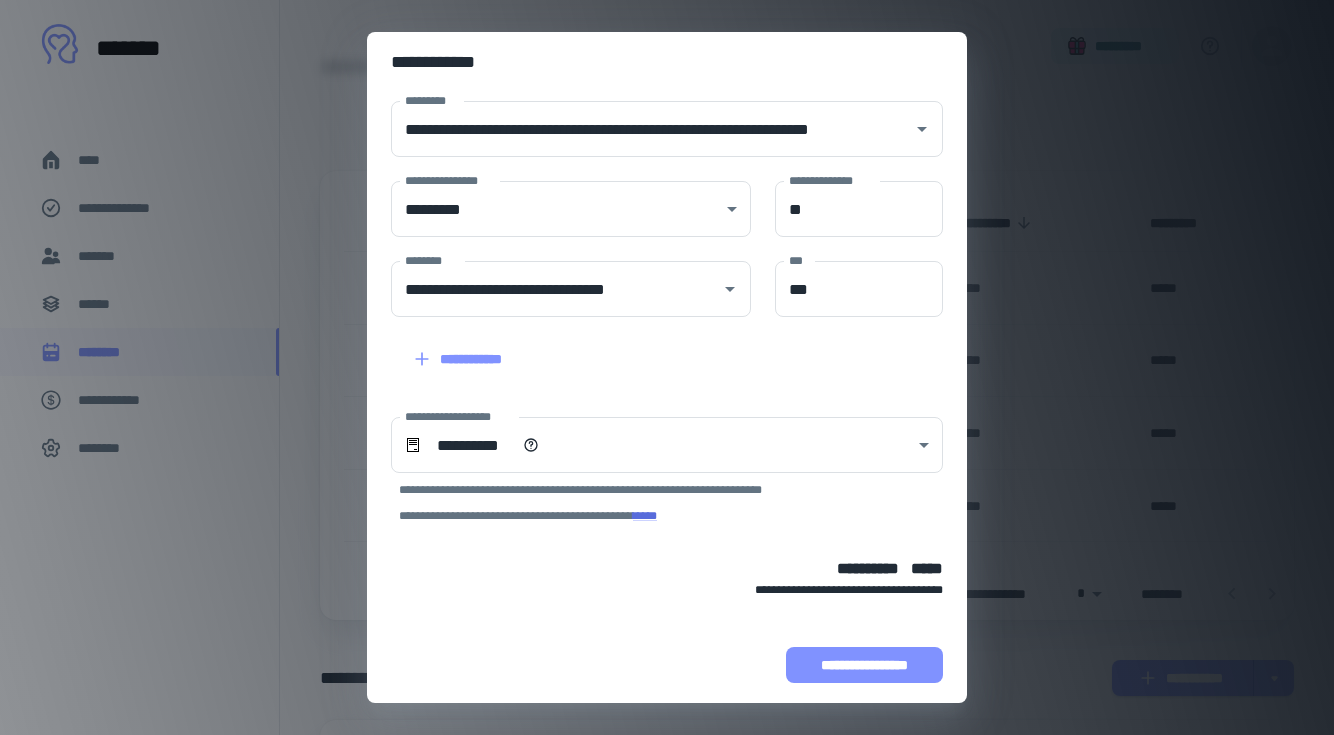 click on "**********" at bounding box center [864, 665] 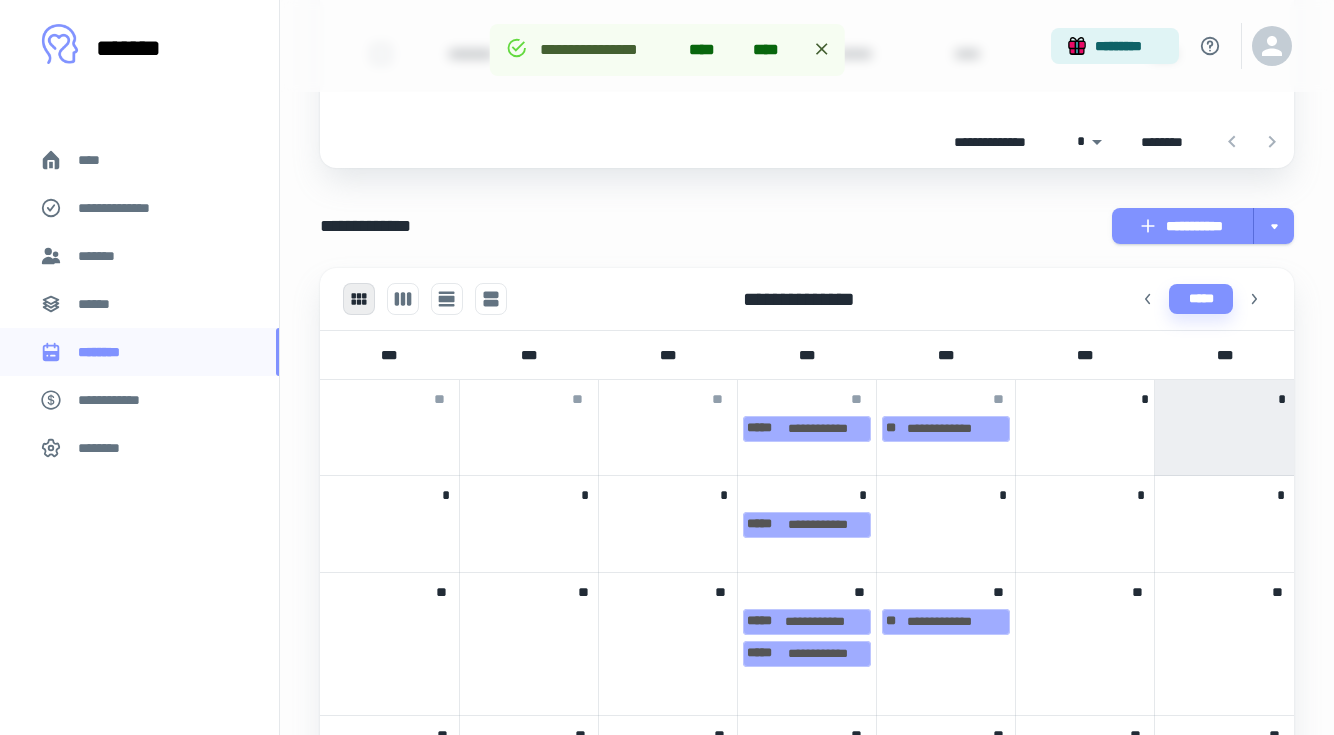 scroll, scrollTop: 578, scrollLeft: 0, axis: vertical 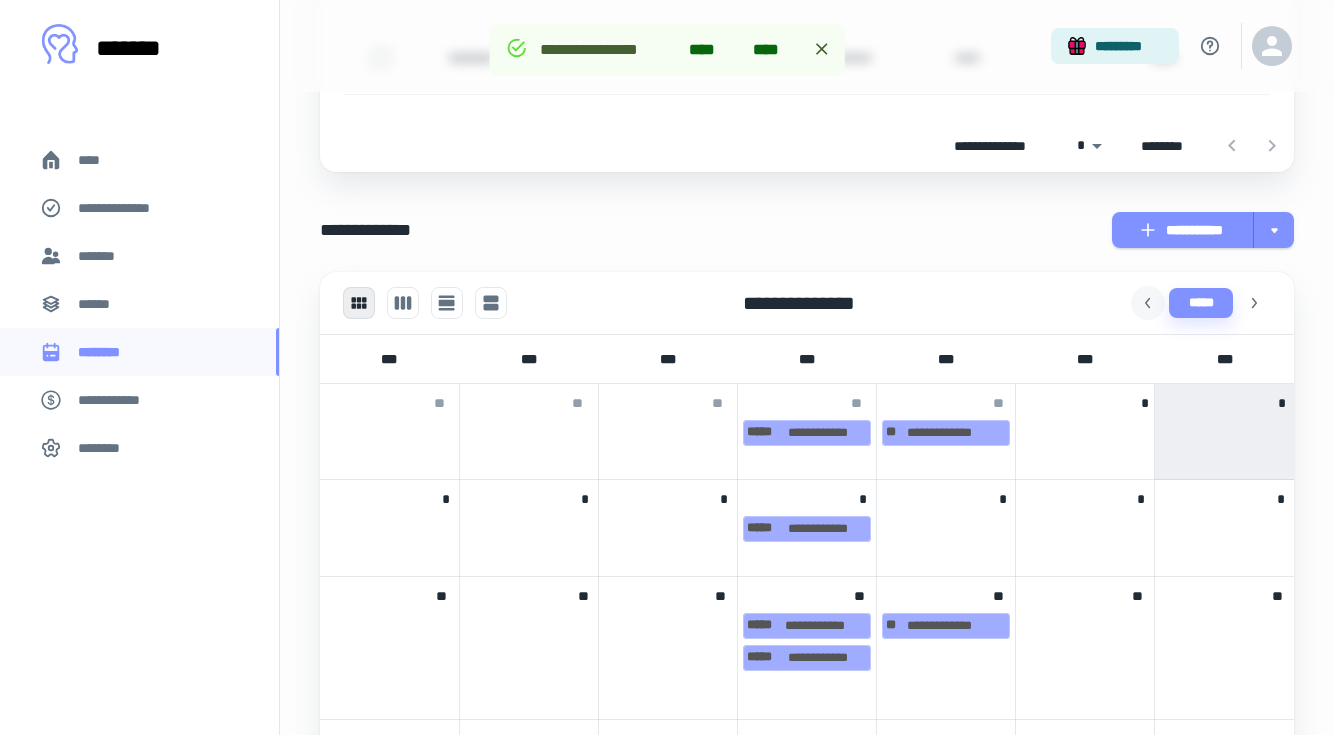 click 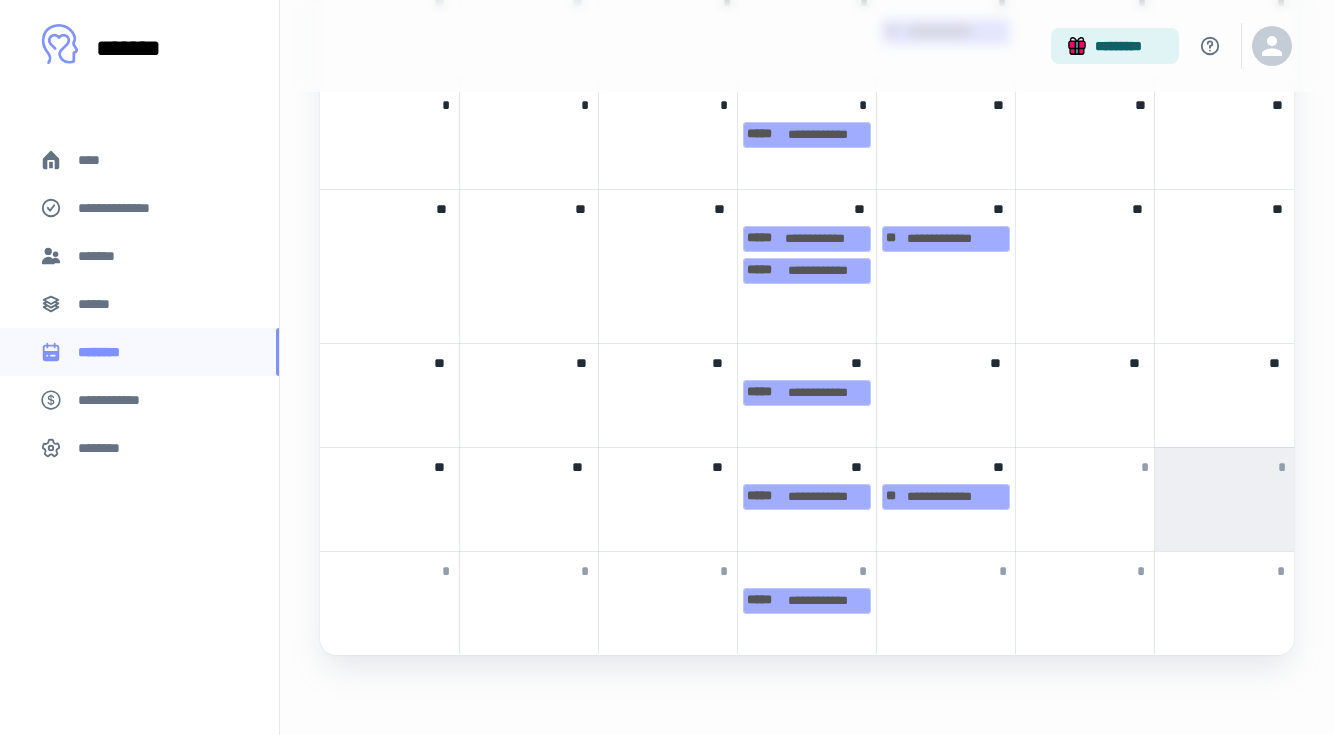 scroll, scrollTop: 979, scrollLeft: 0, axis: vertical 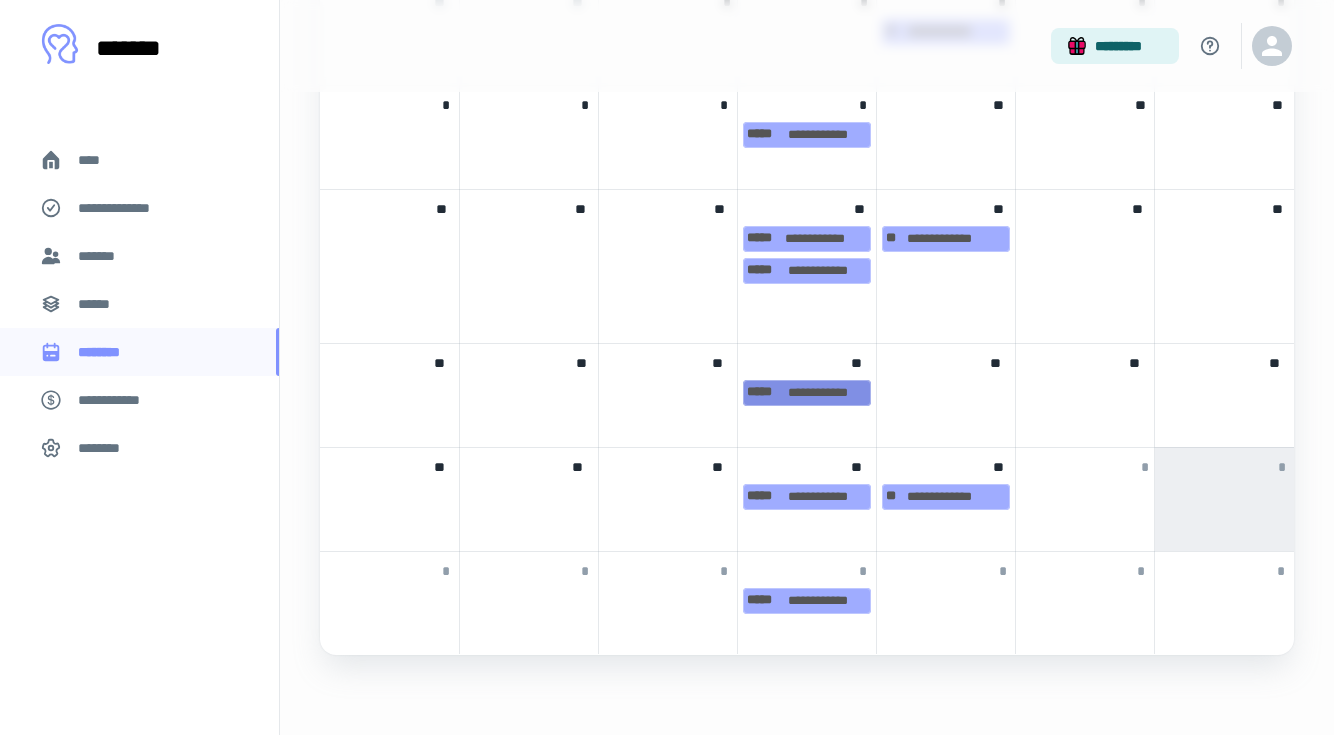 click on "**********" at bounding box center (807, 393) 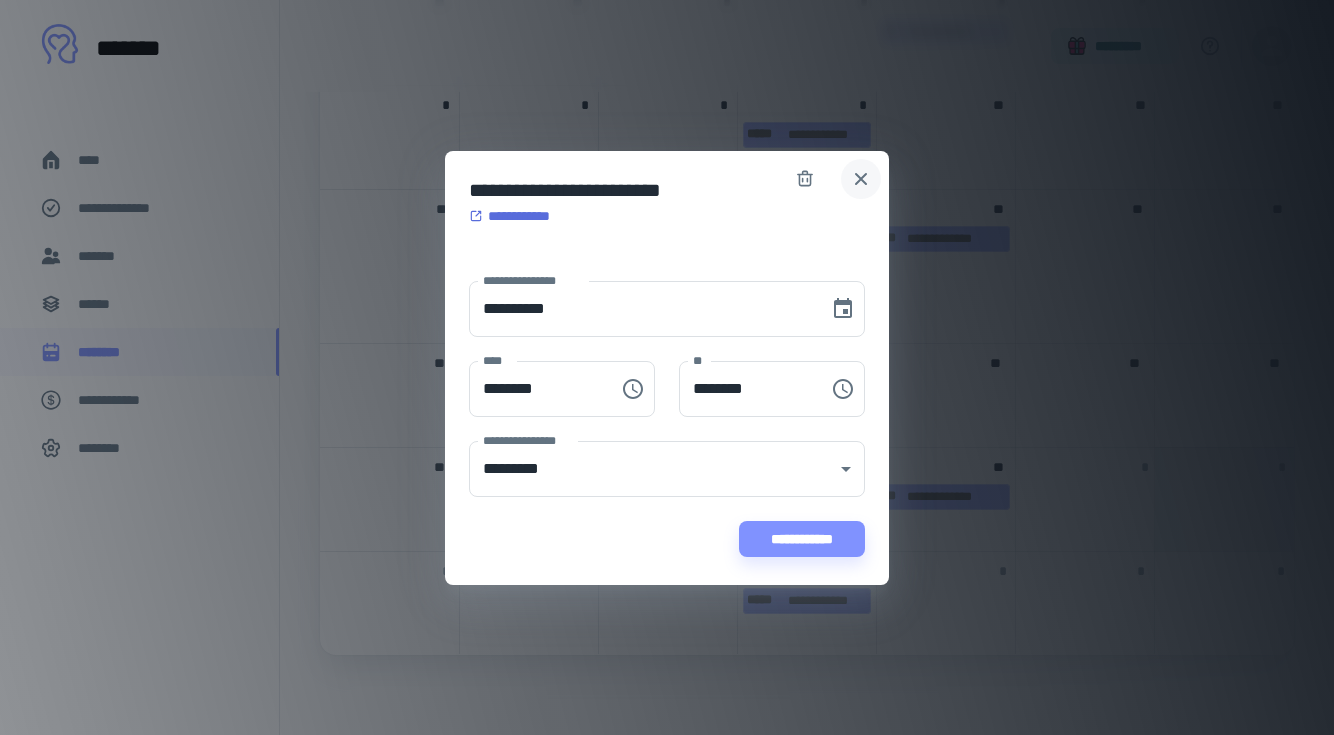 click 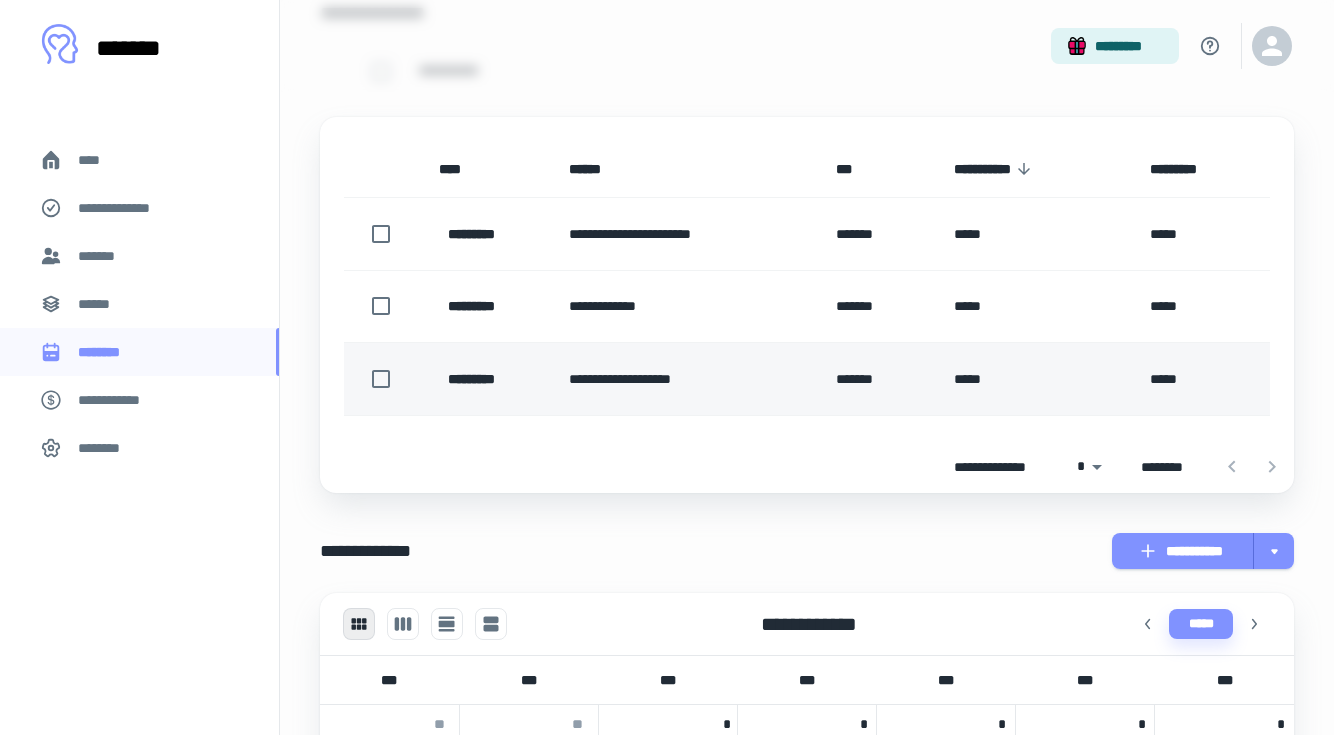 scroll, scrollTop: 255, scrollLeft: 0, axis: vertical 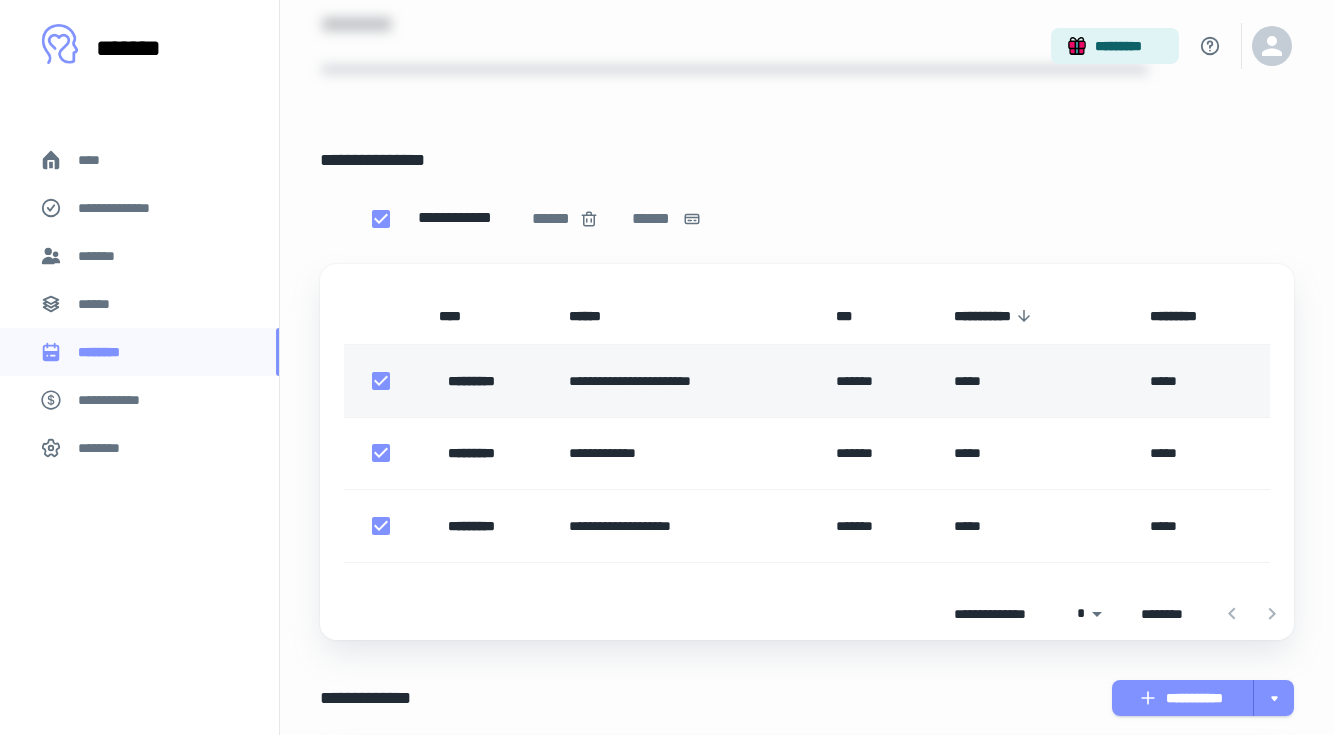 click on "**********" at bounding box center [686, 381] 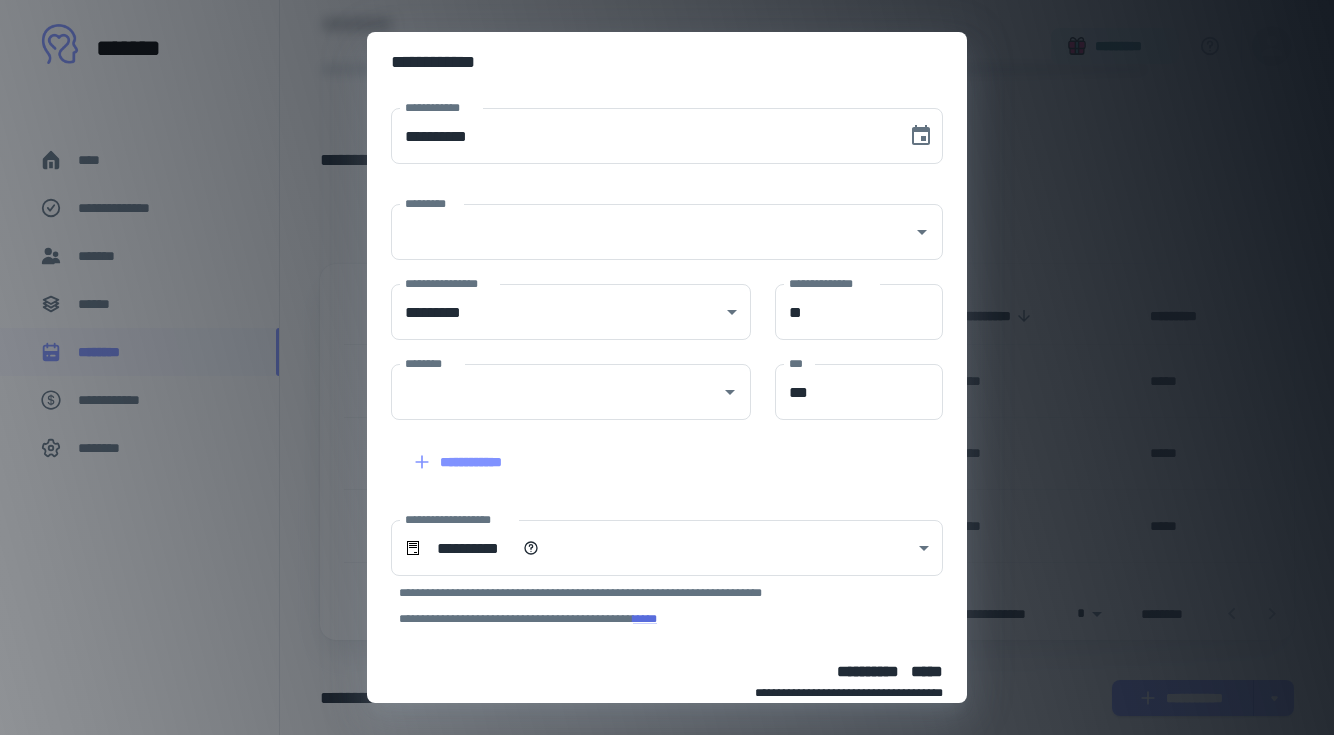 type on "**********" 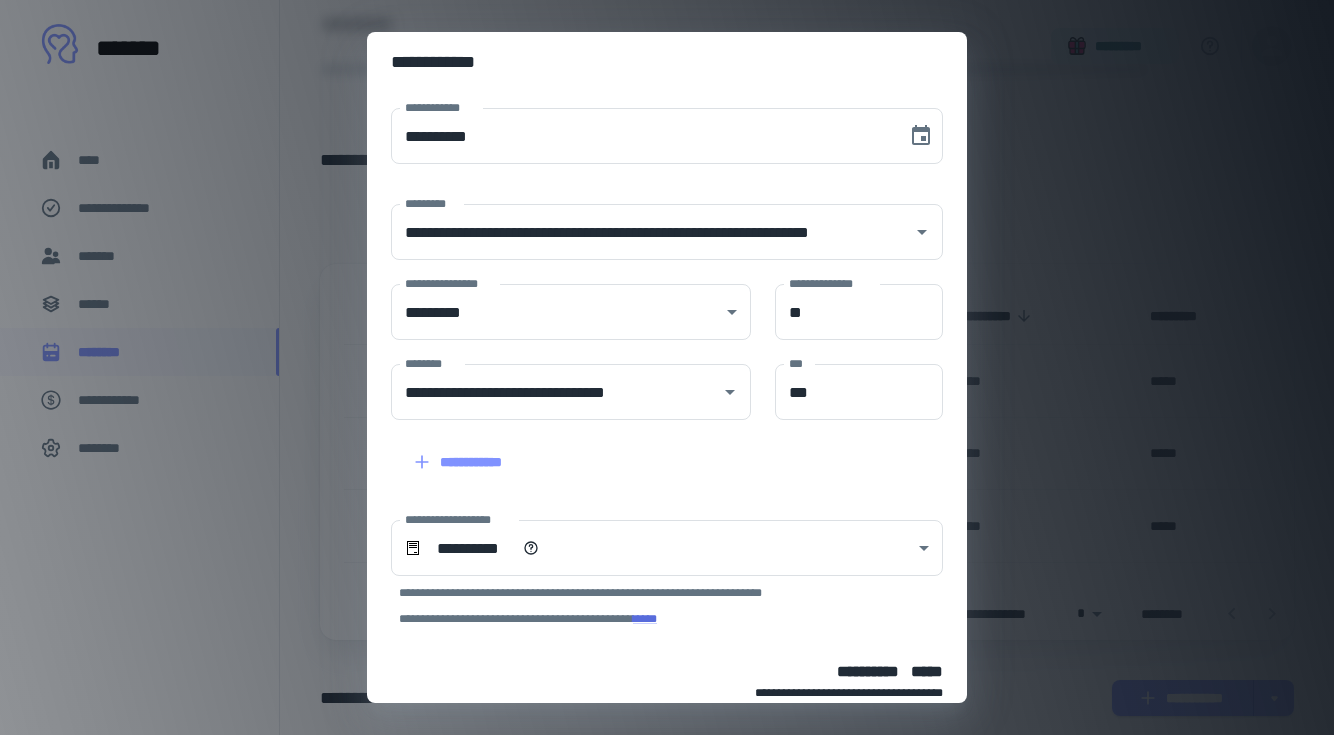 click on "**********" at bounding box center [667, 367] 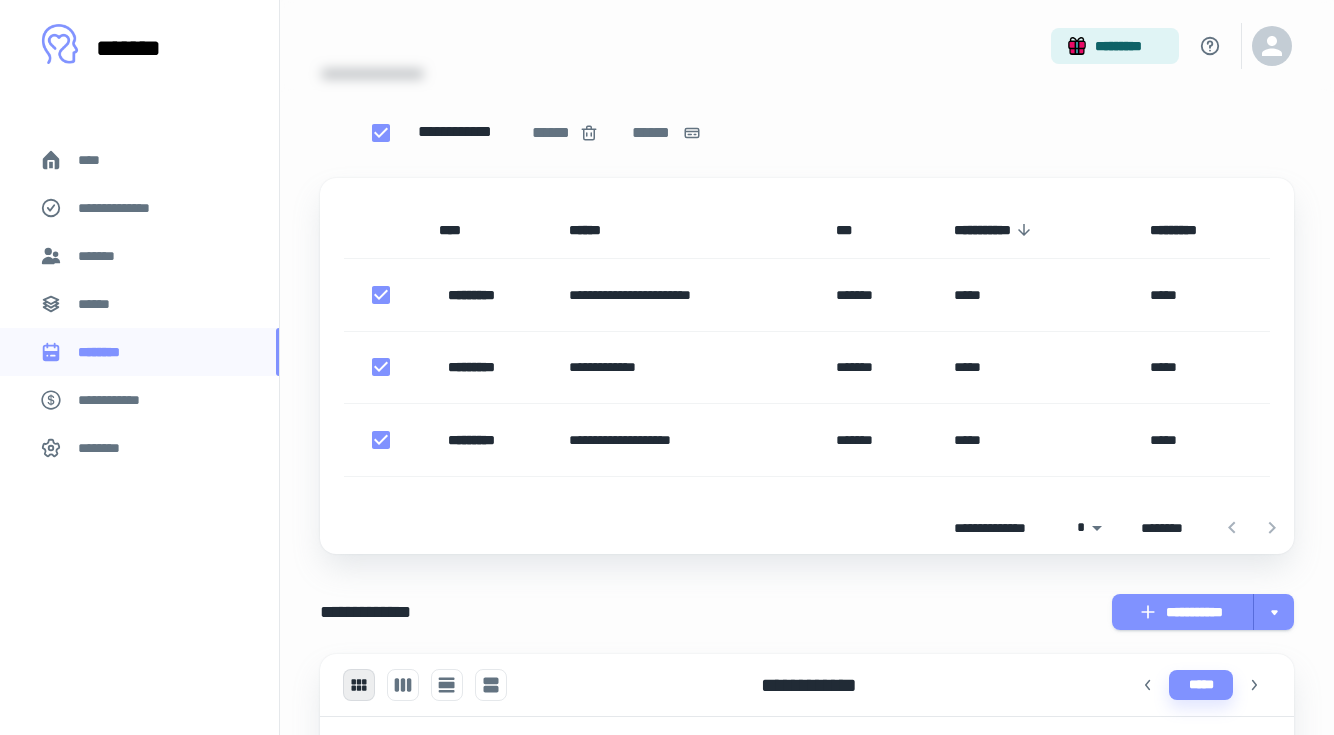 scroll, scrollTop: 192, scrollLeft: 0, axis: vertical 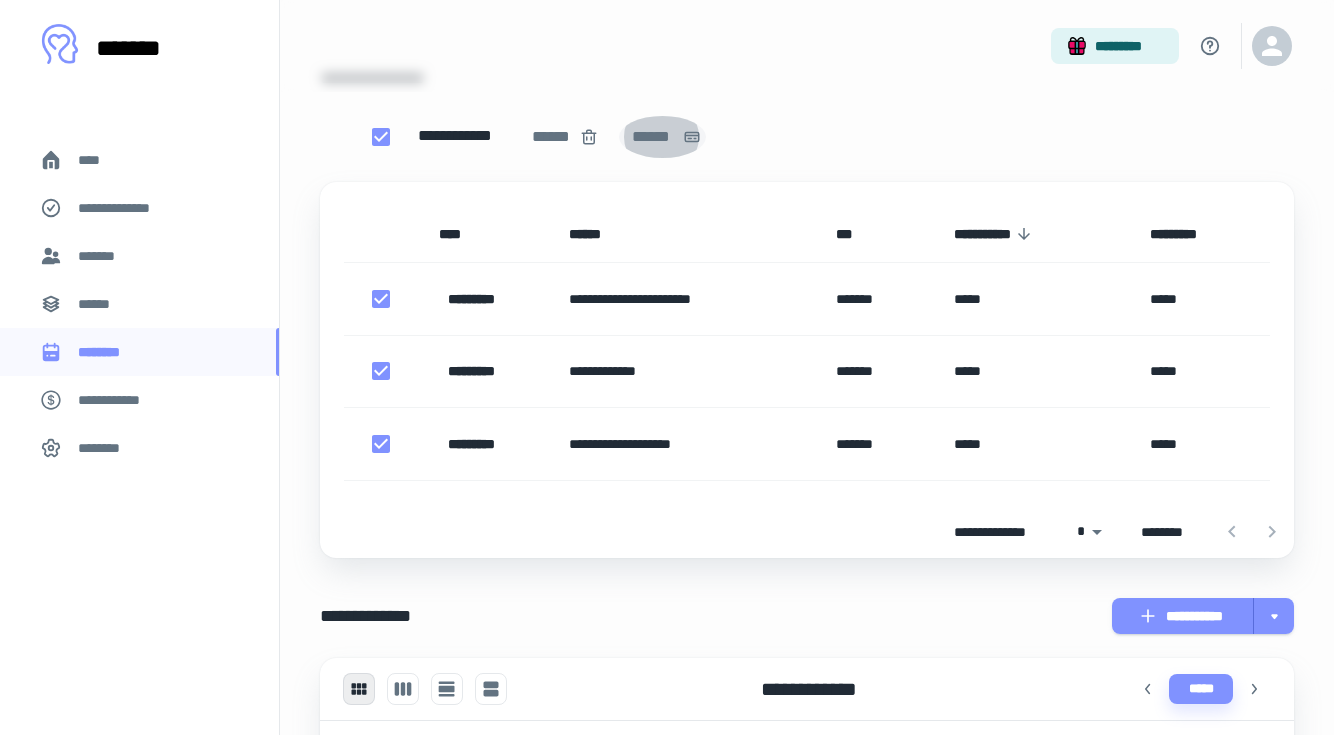 click on "******" at bounding box center [653, 137] 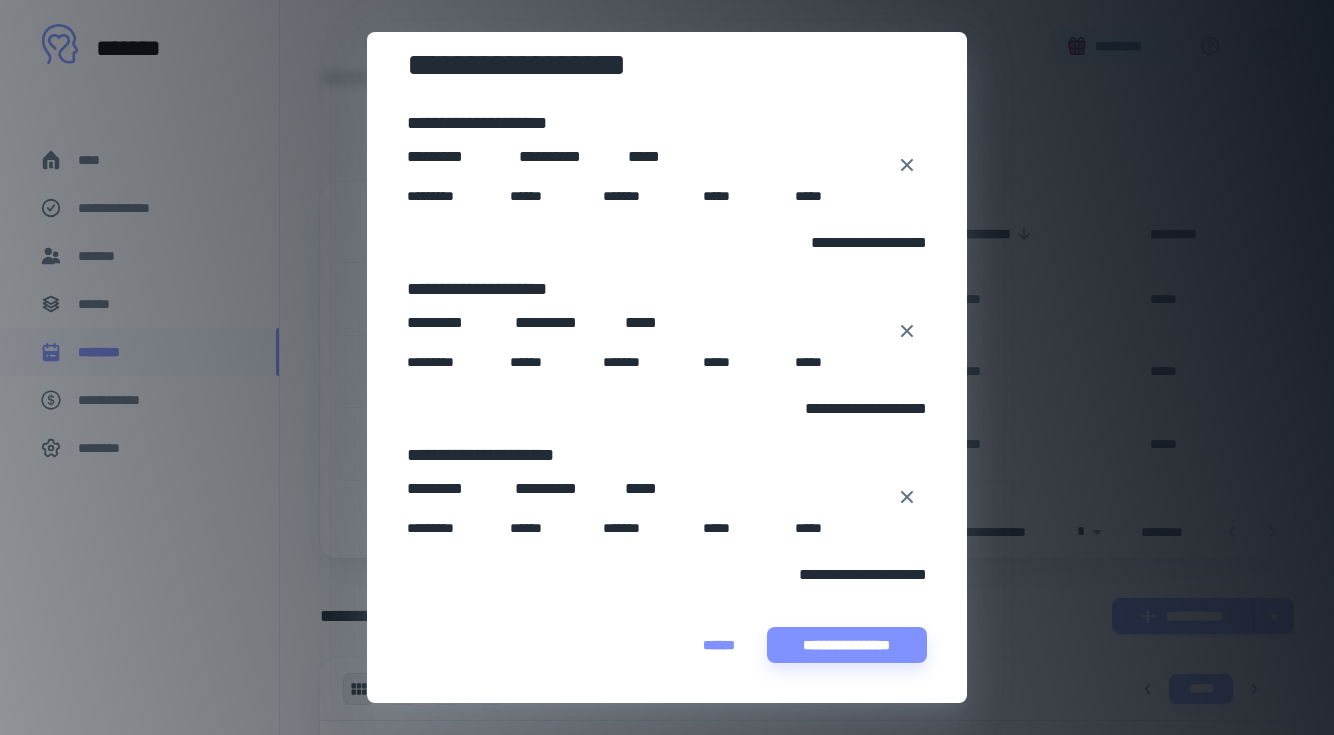 scroll, scrollTop: 23, scrollLeft: 0, axis: vertical 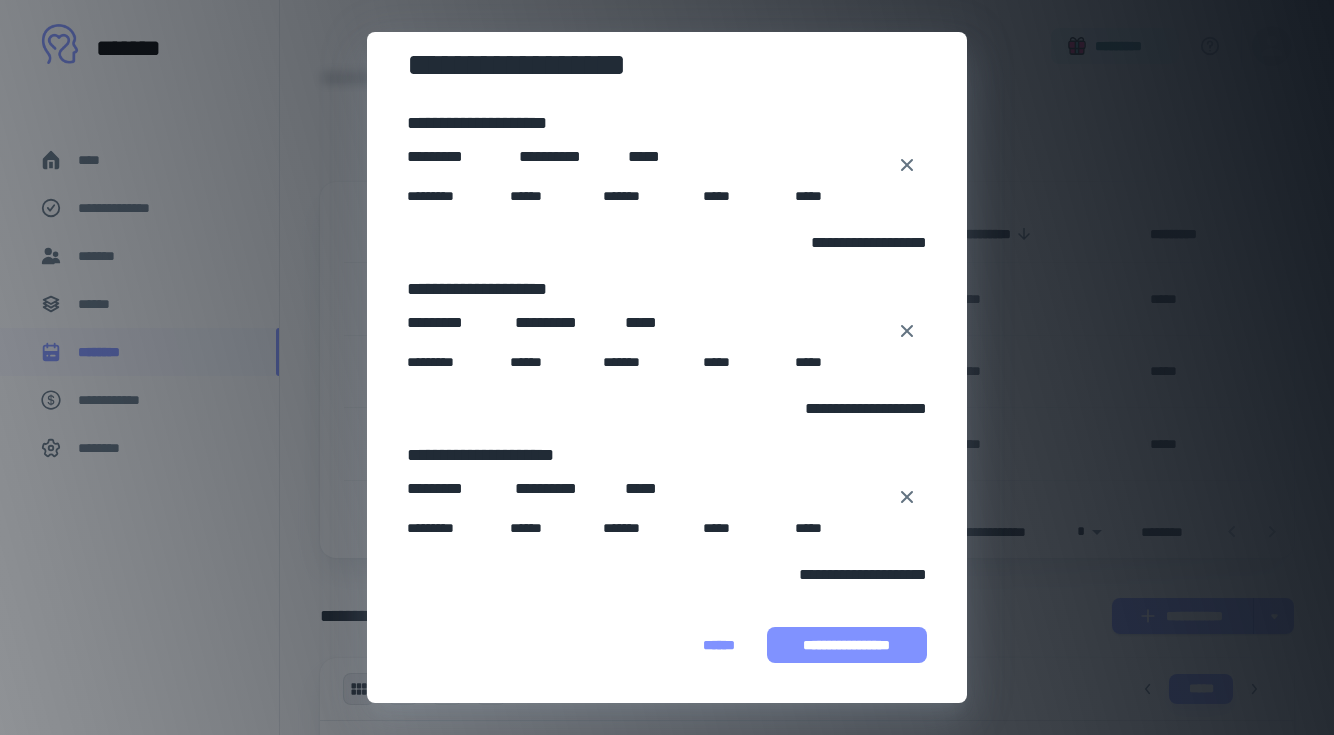 click on "**********" at bounding box center [847, 645] 